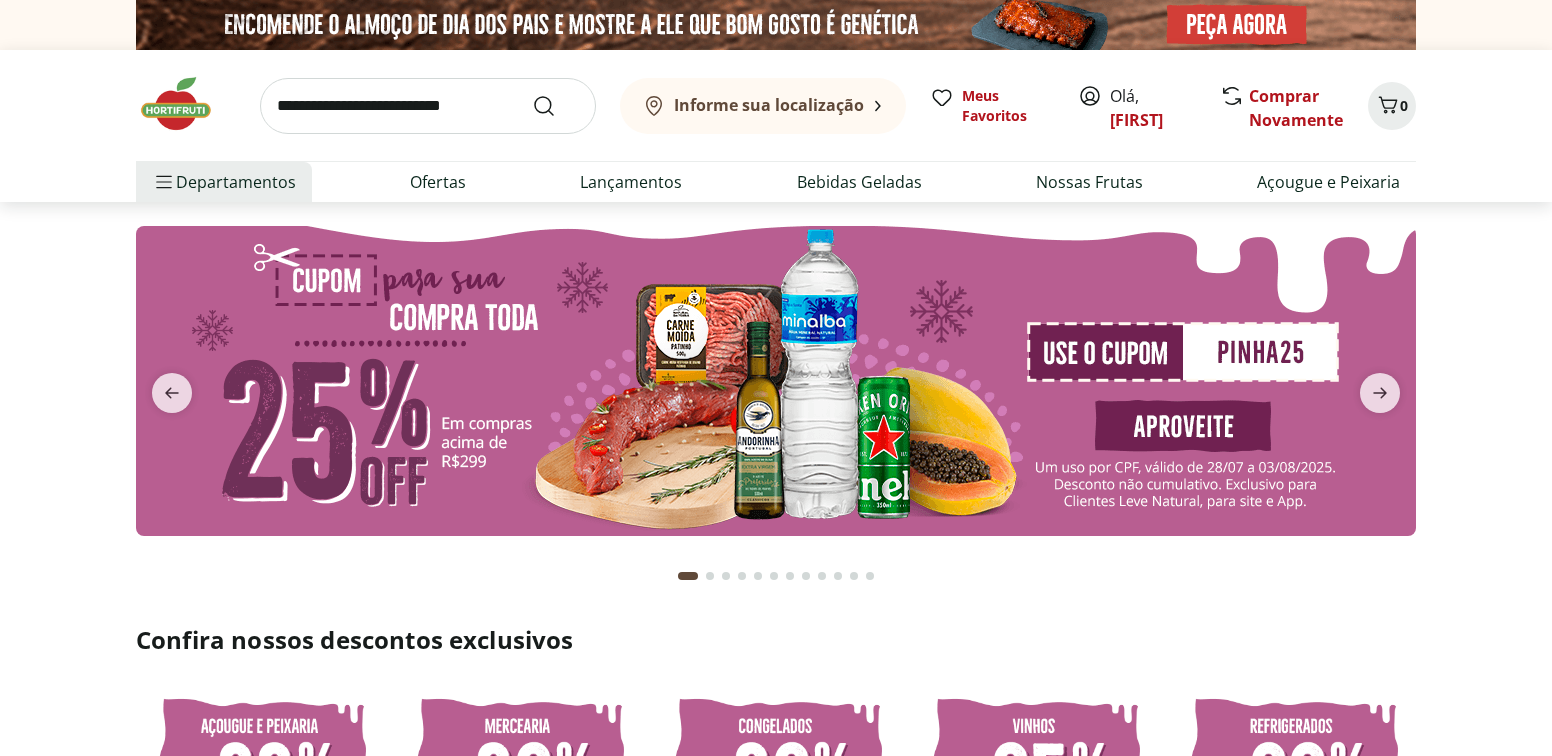 scroll, scrollTop: 0, scrollLeft: 0, axis: both 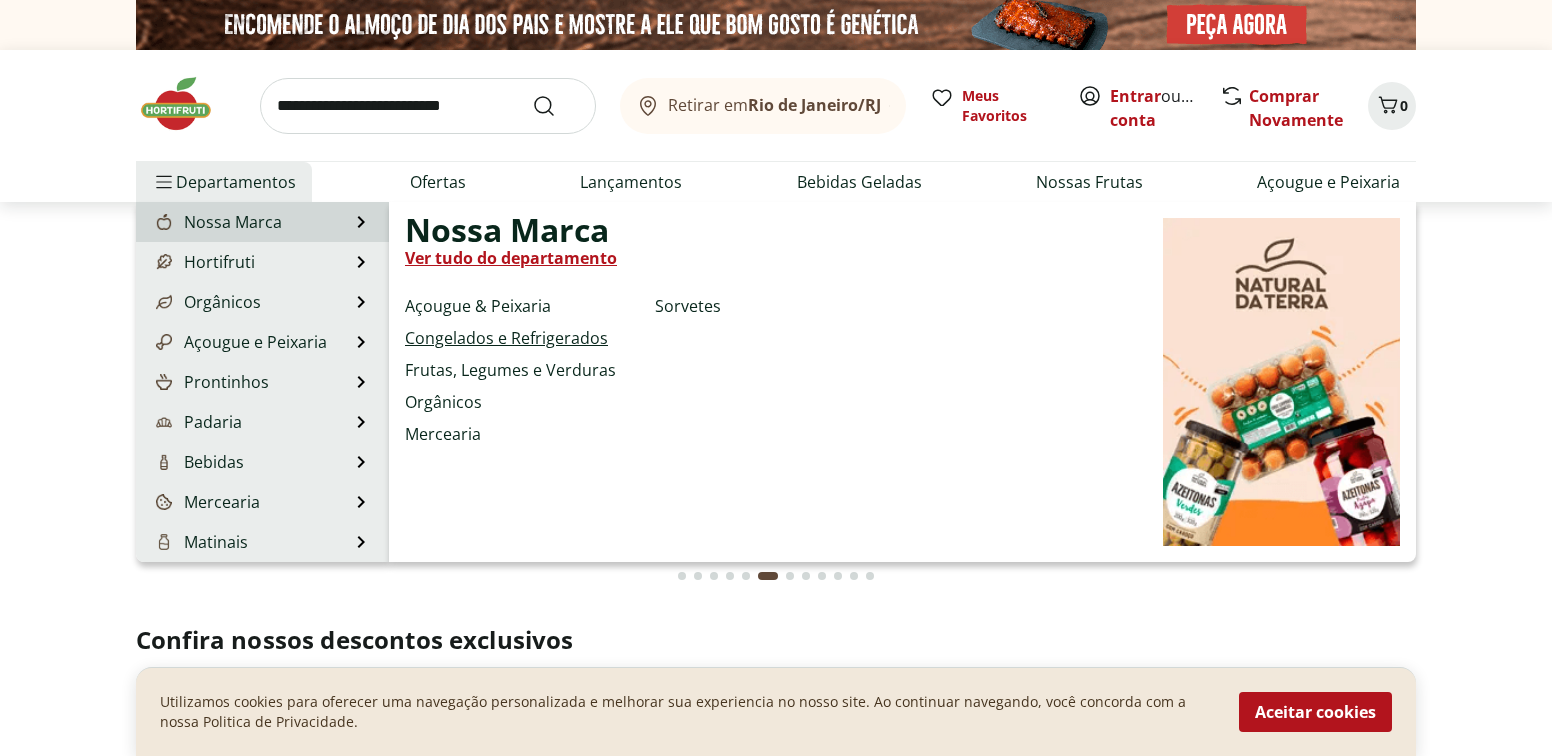 click on "Congelados e Refrigerados" at bounding box center (506, 338) 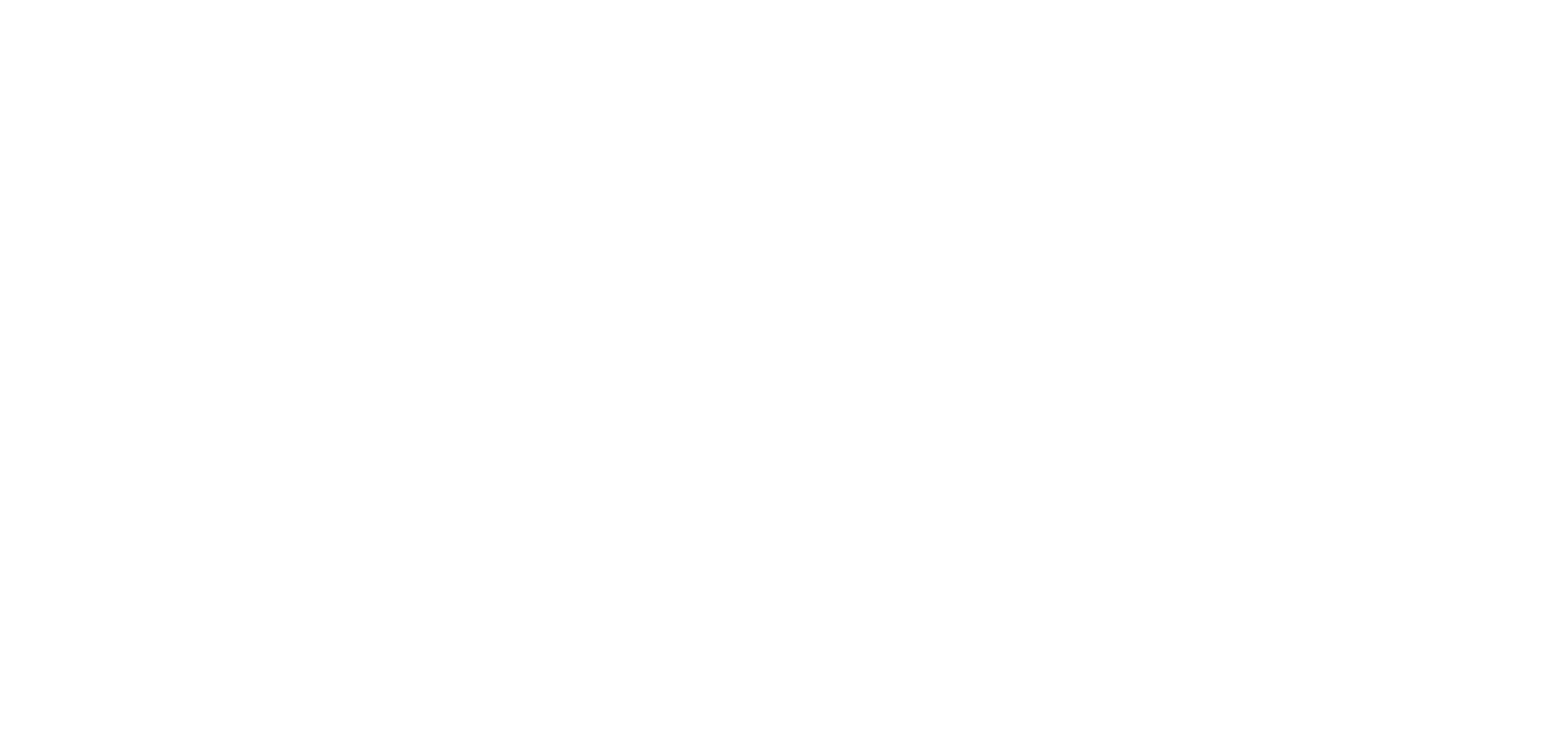 select on "**********" 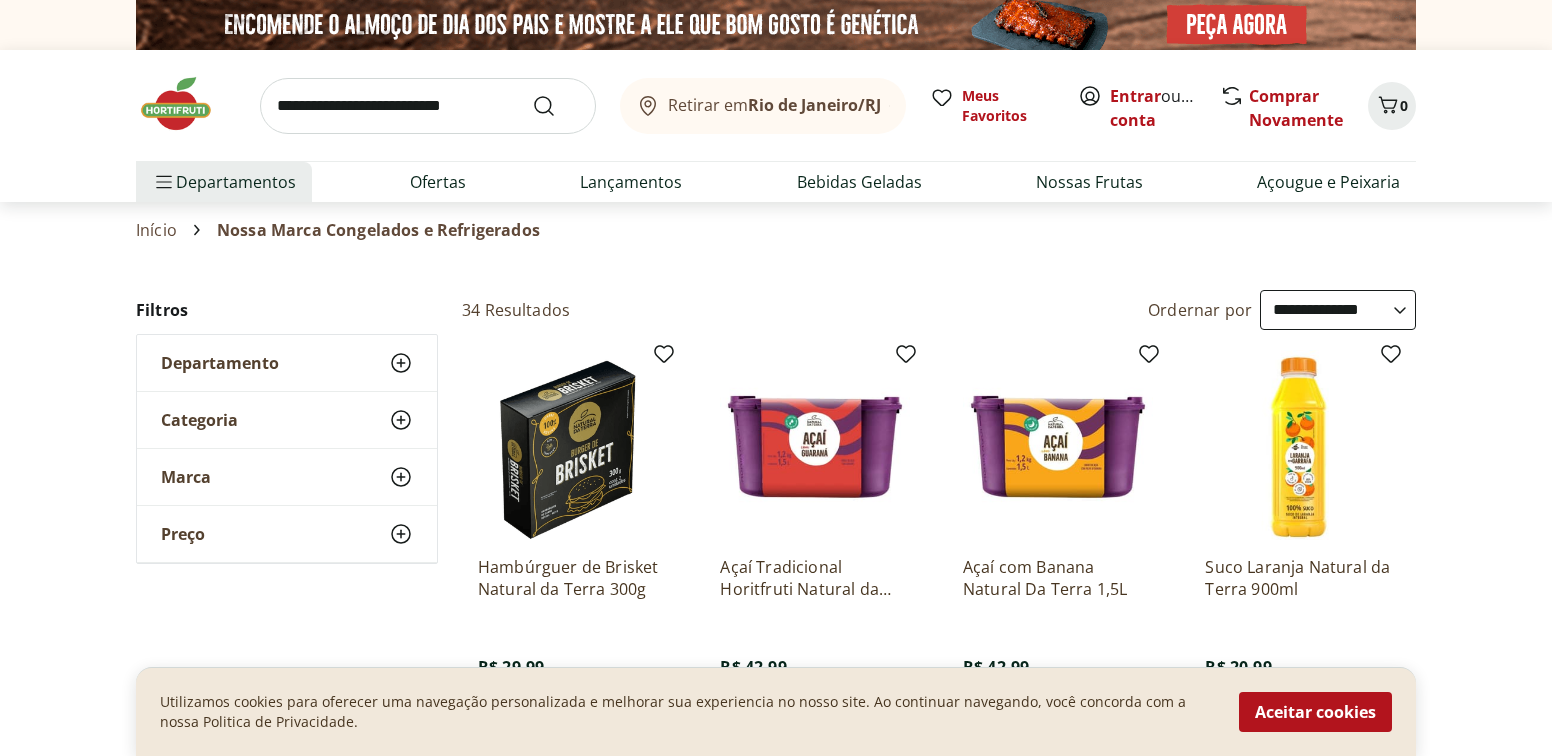 click on "Aceitar cookies" at bounding box center [1315, 712] 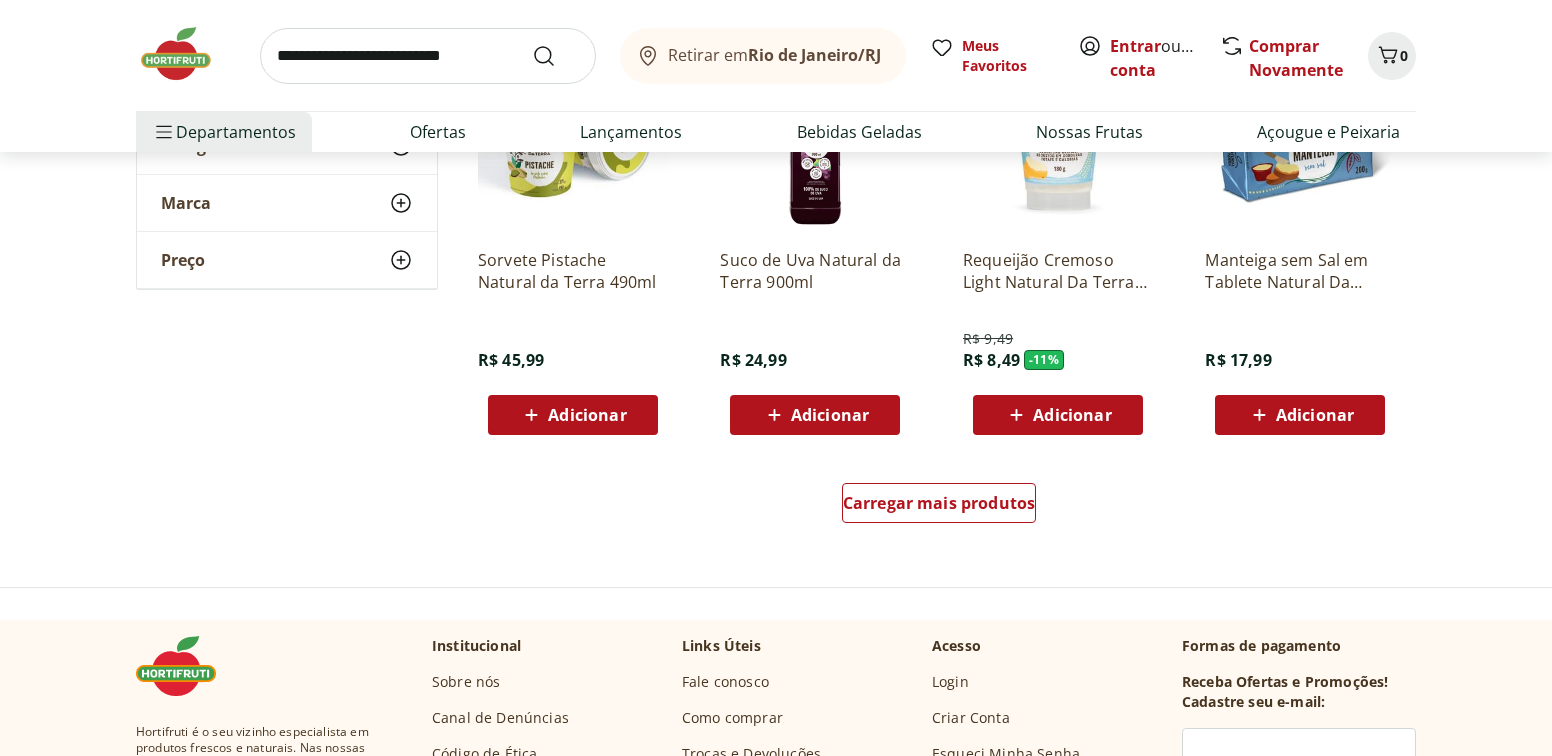 scroll, scrollTop: 1183, scrollLeft: 0, axis: vertical 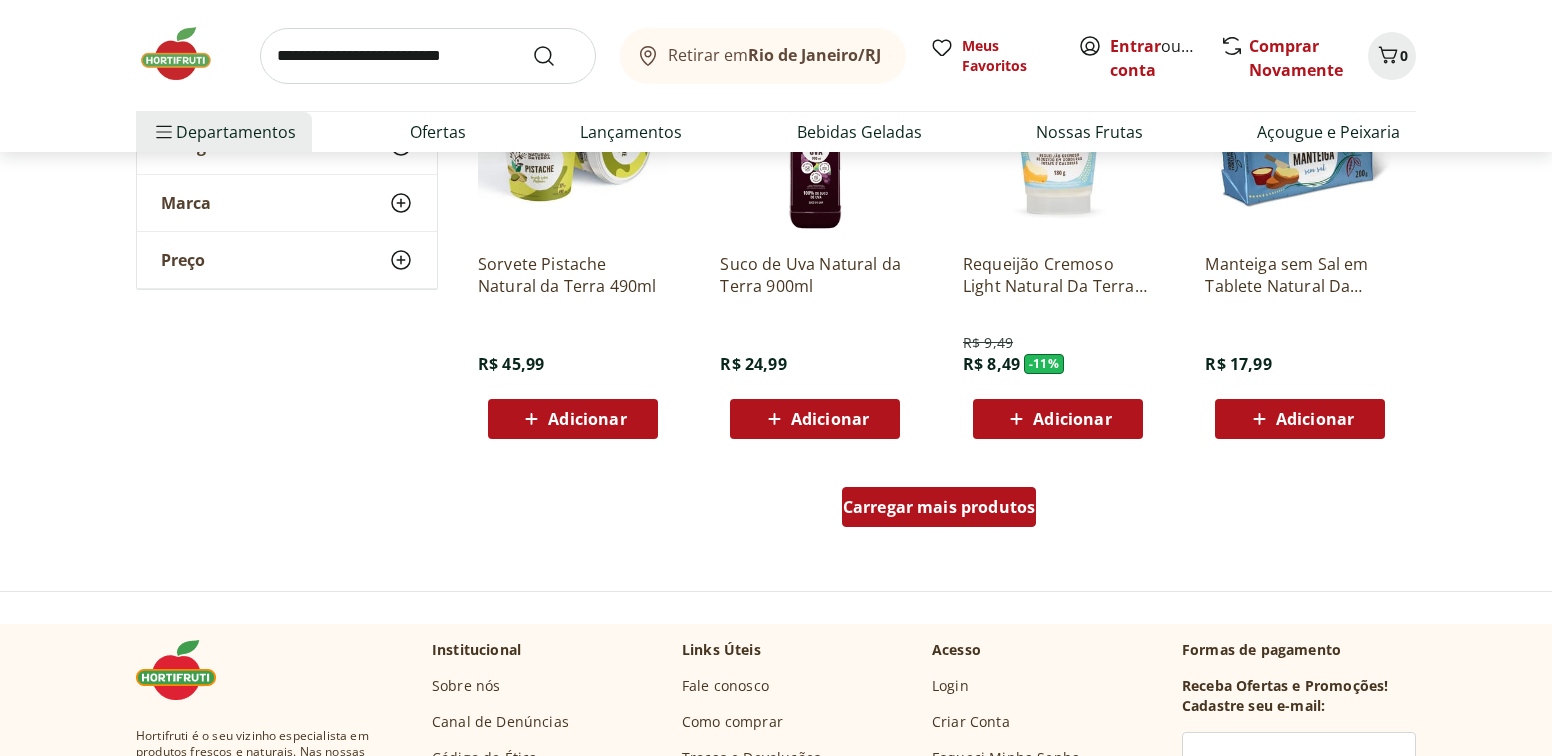 click on "Carregar mais produtos" at bounding box center [939, 507] 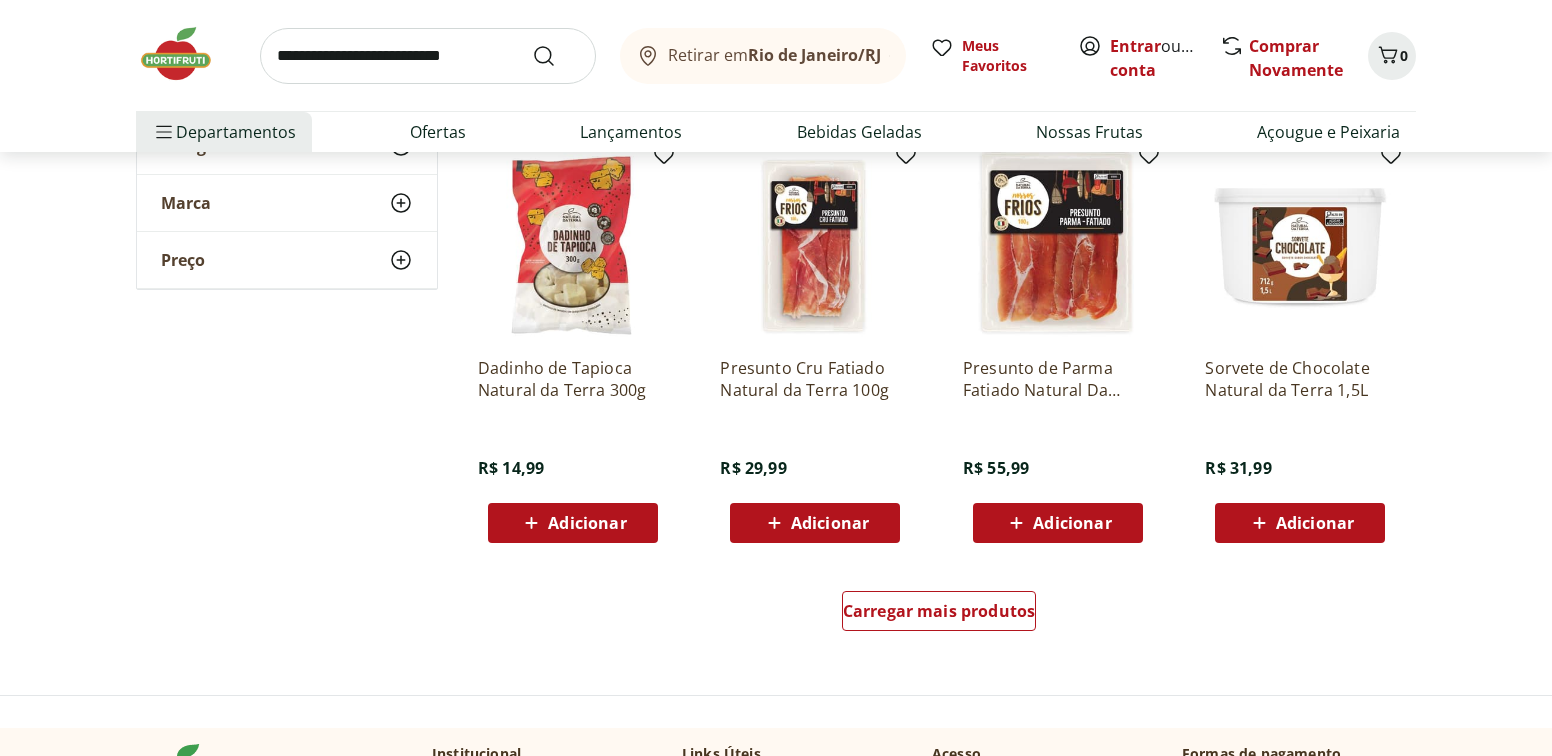 scroll, scrollTop: 2477, scrollLeft: 0, axis: vertical 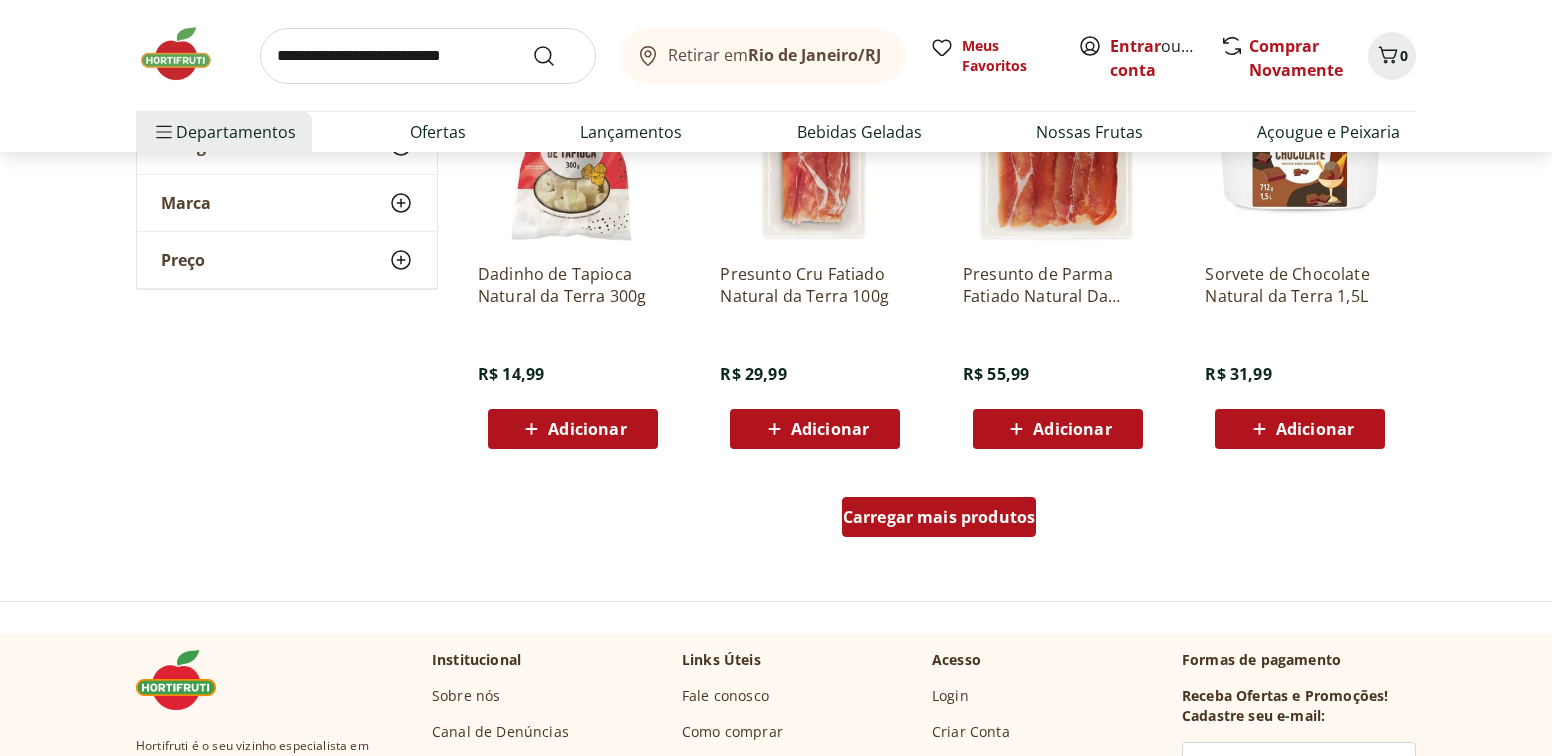 click on "Carregar mais produtos" at bounding box center (939, 517) 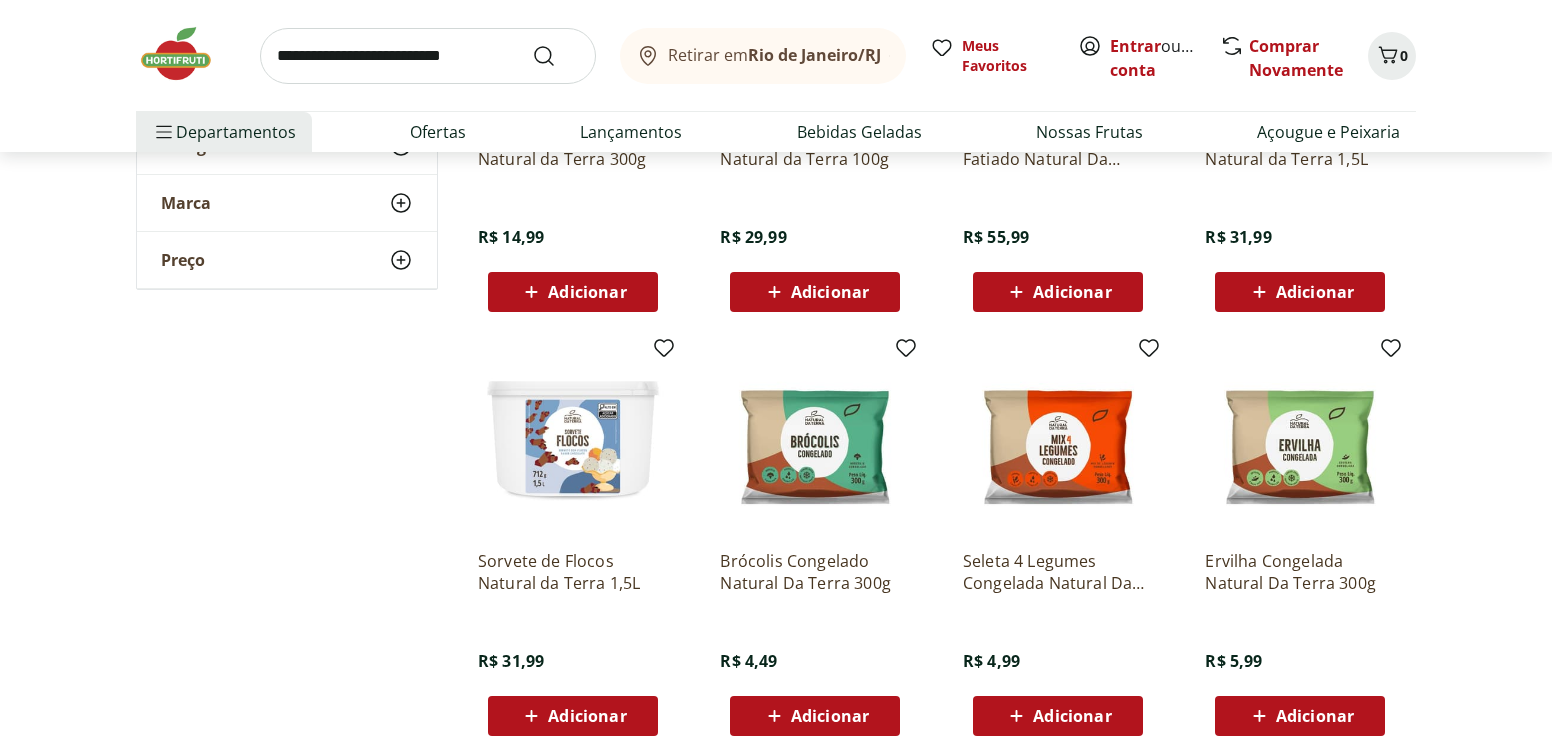 scroll, scrollTop: 2624, scrollLeft: 0, axis: vertical 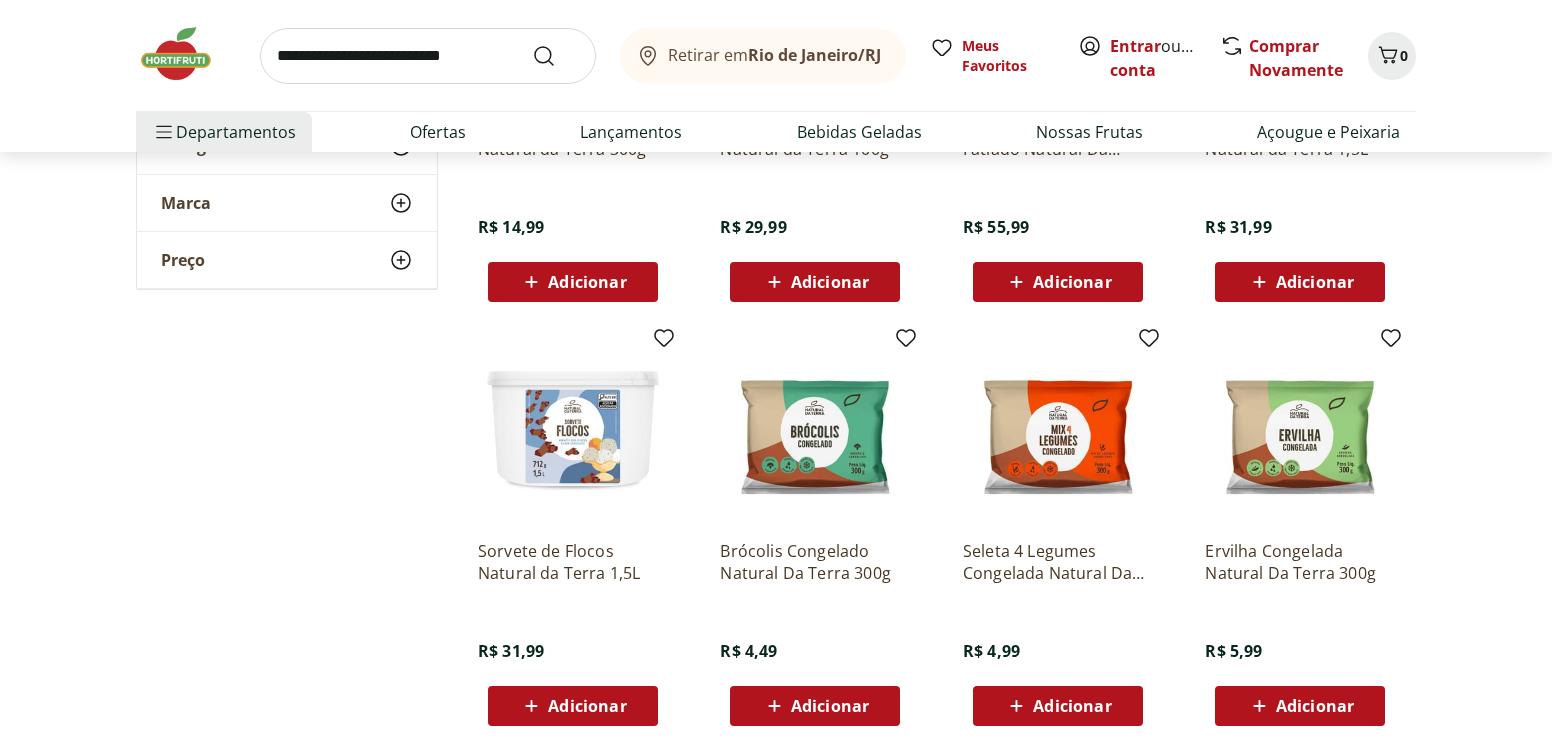 click at bounding box center (1058, 429) 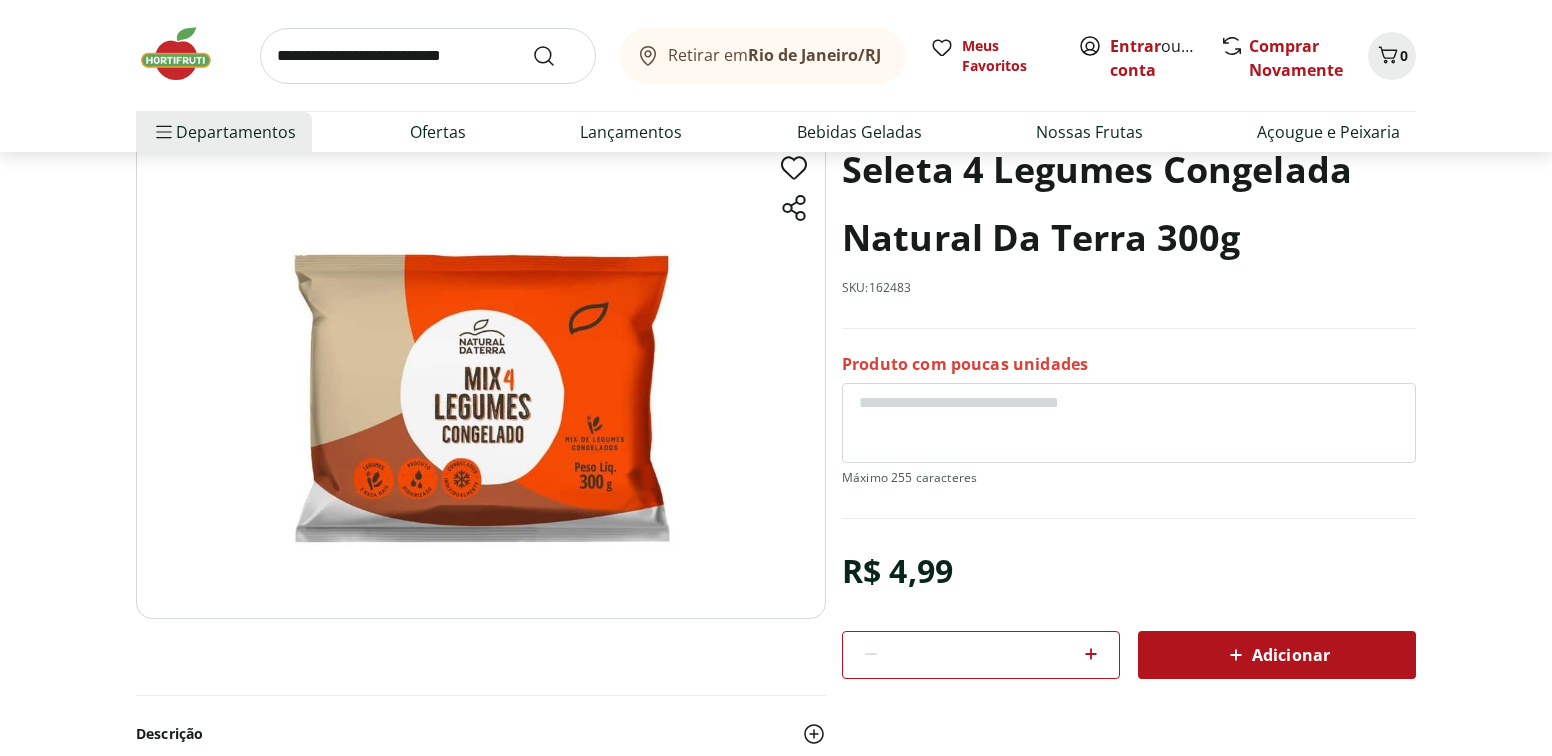 scroll, scrollTop: 89, scrollLeft: 0, axis: vertical 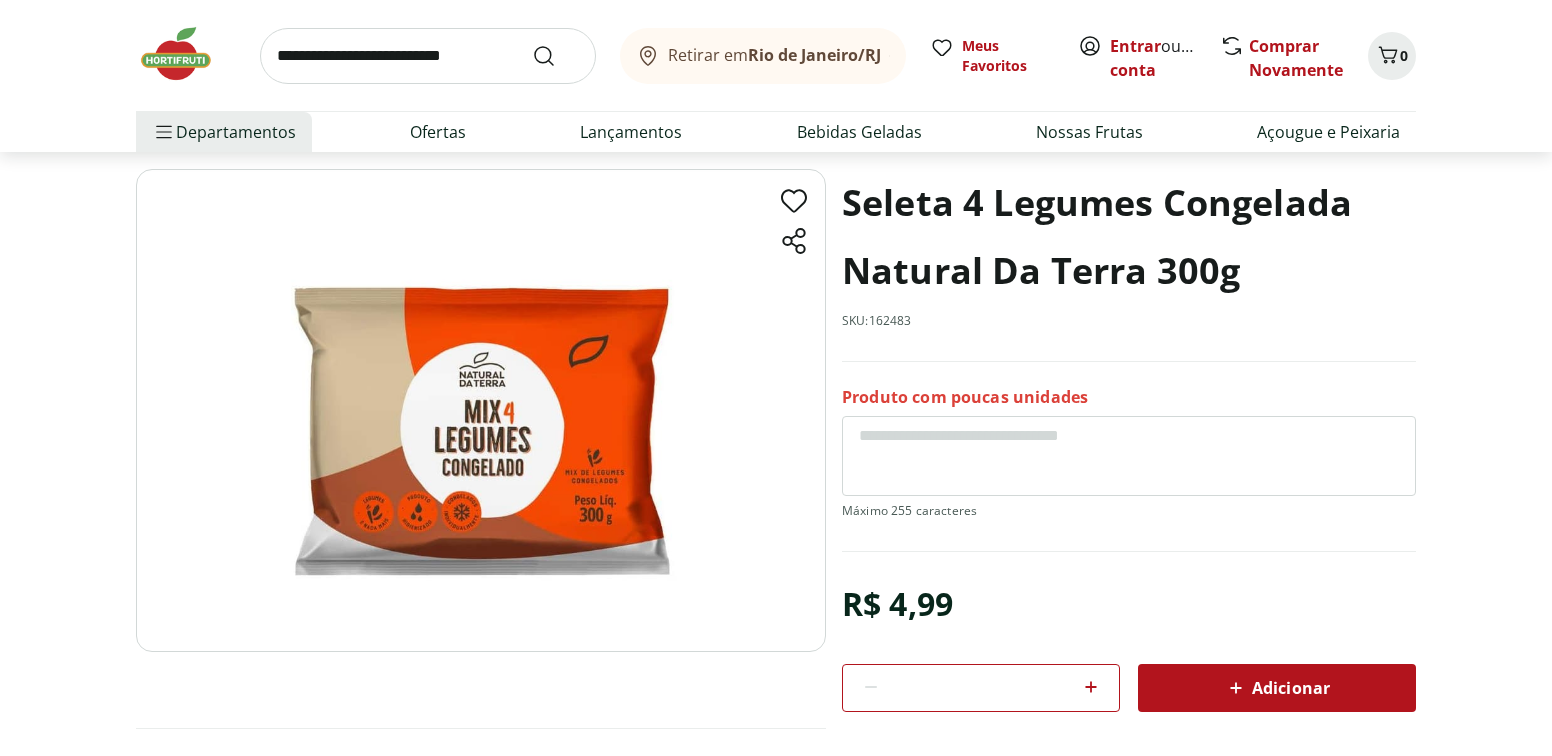 select on "**********" 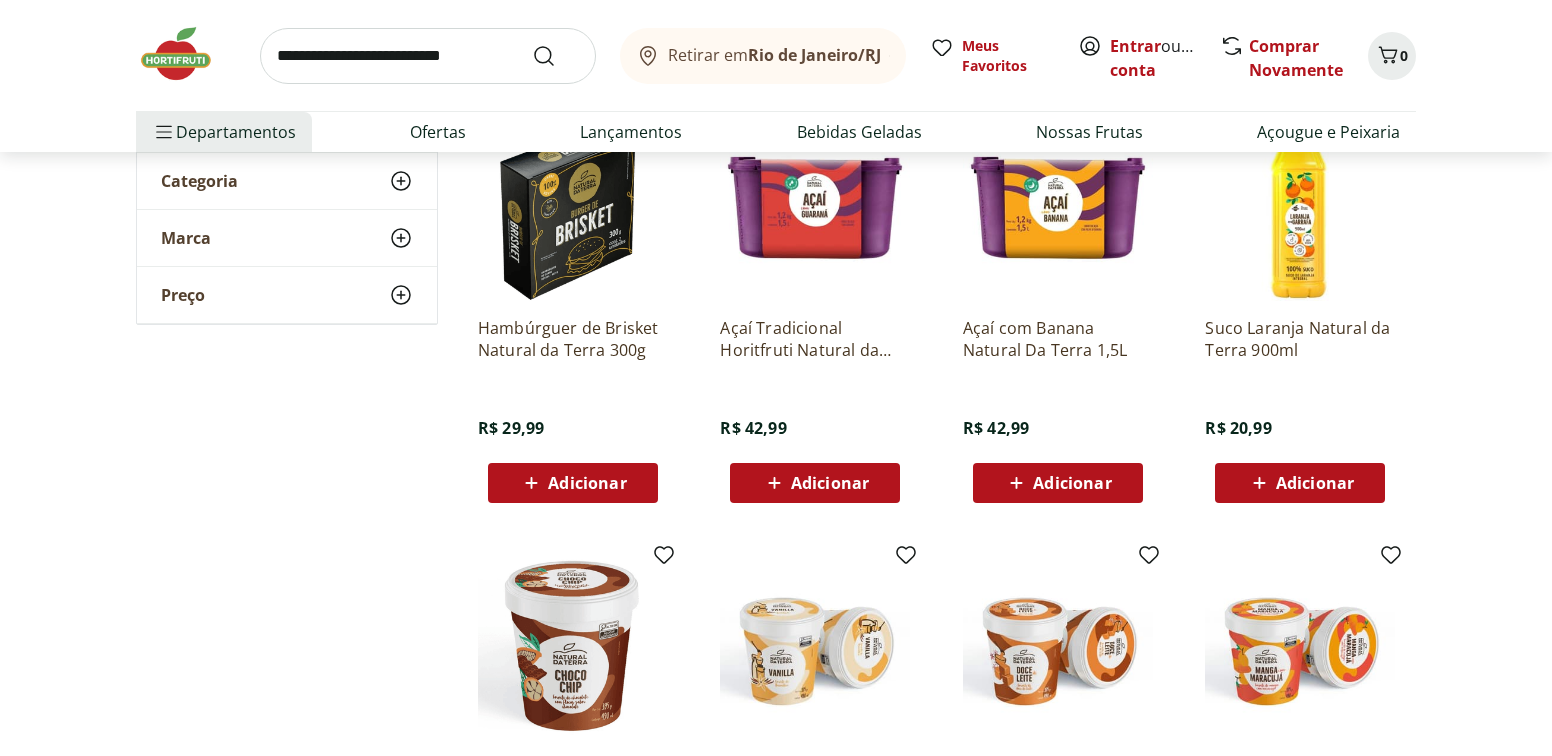 scroll, scrollTop: 0, scrollLeft: 0, axis: both 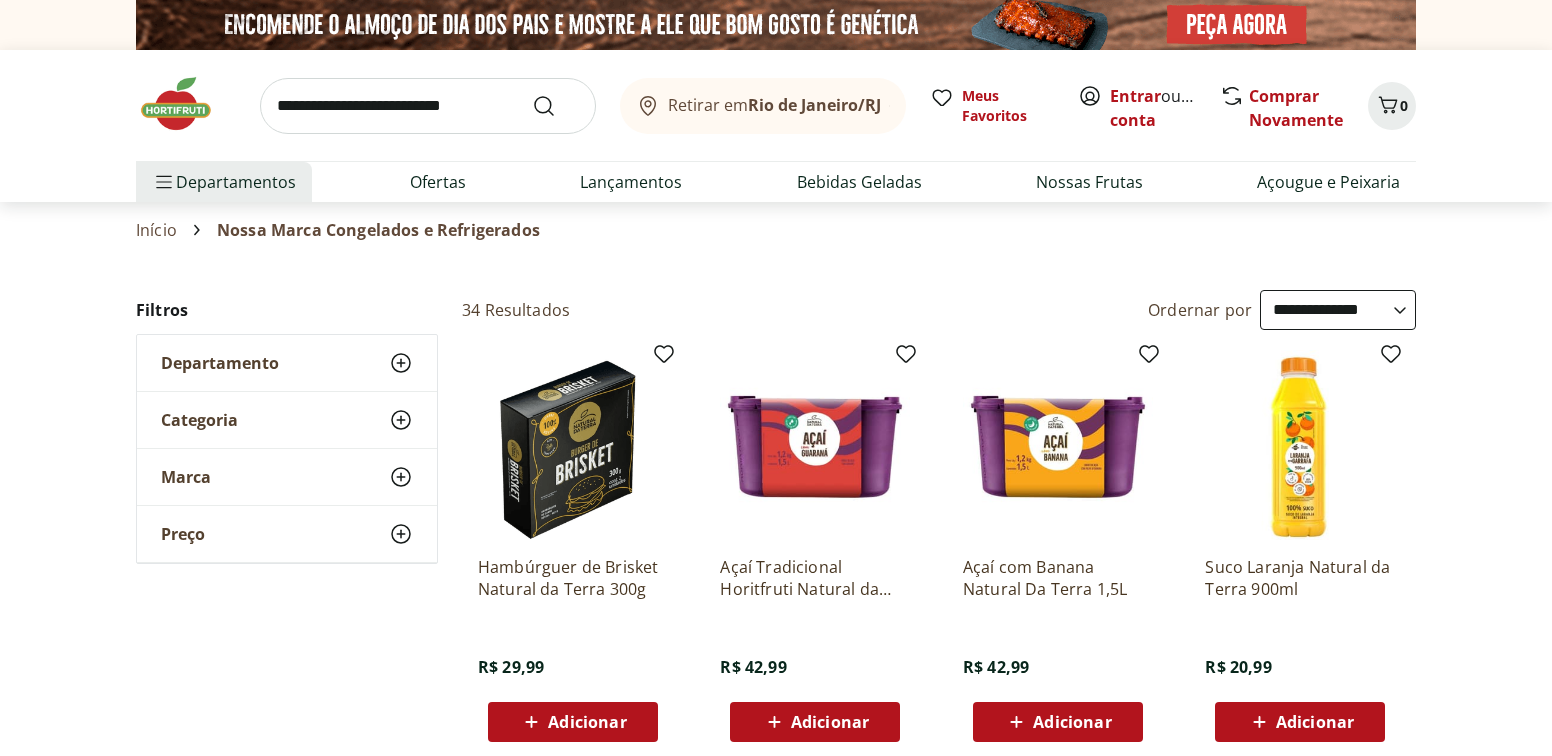 click 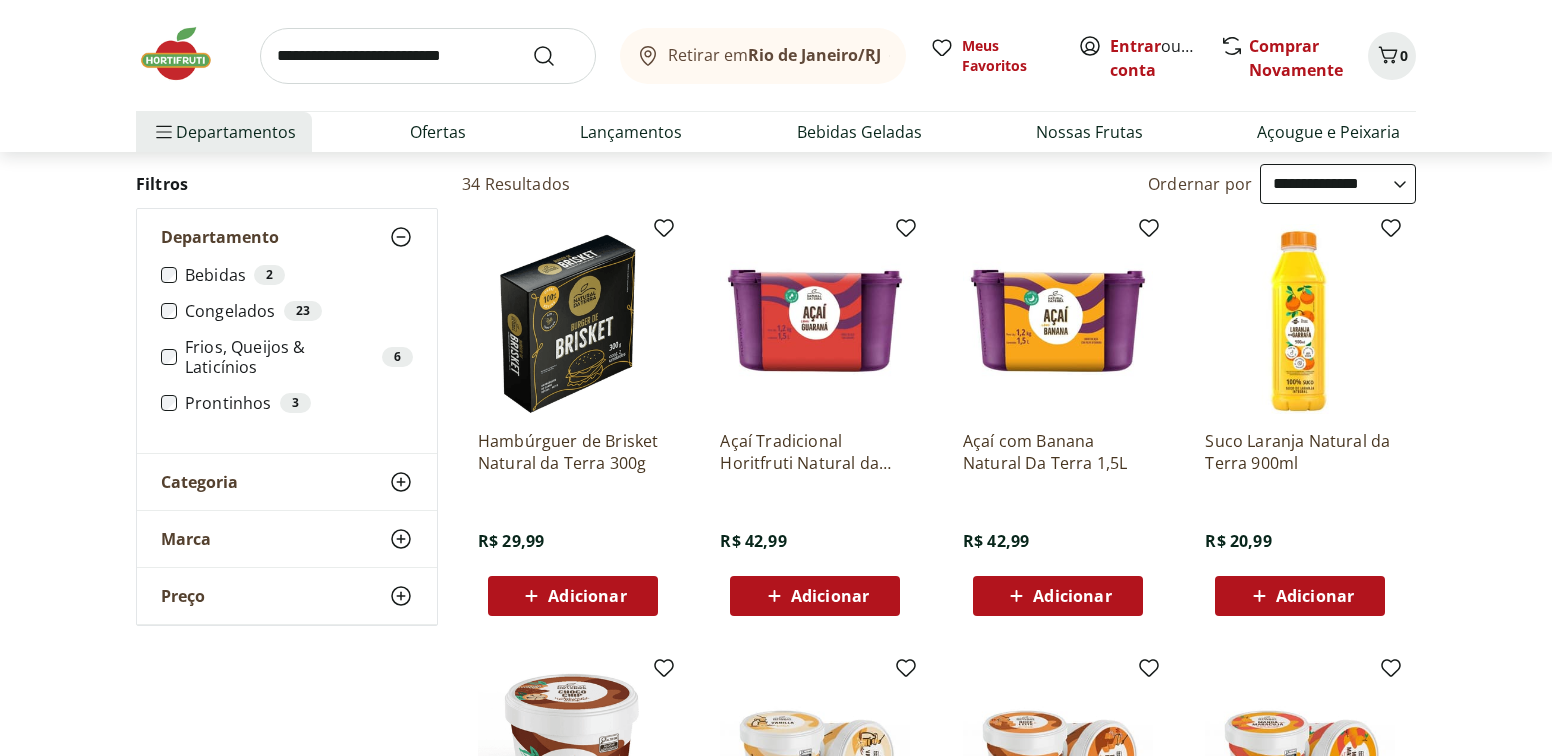 scroll, scrollTop: 130, scrollLeft: 0, axis: vertical 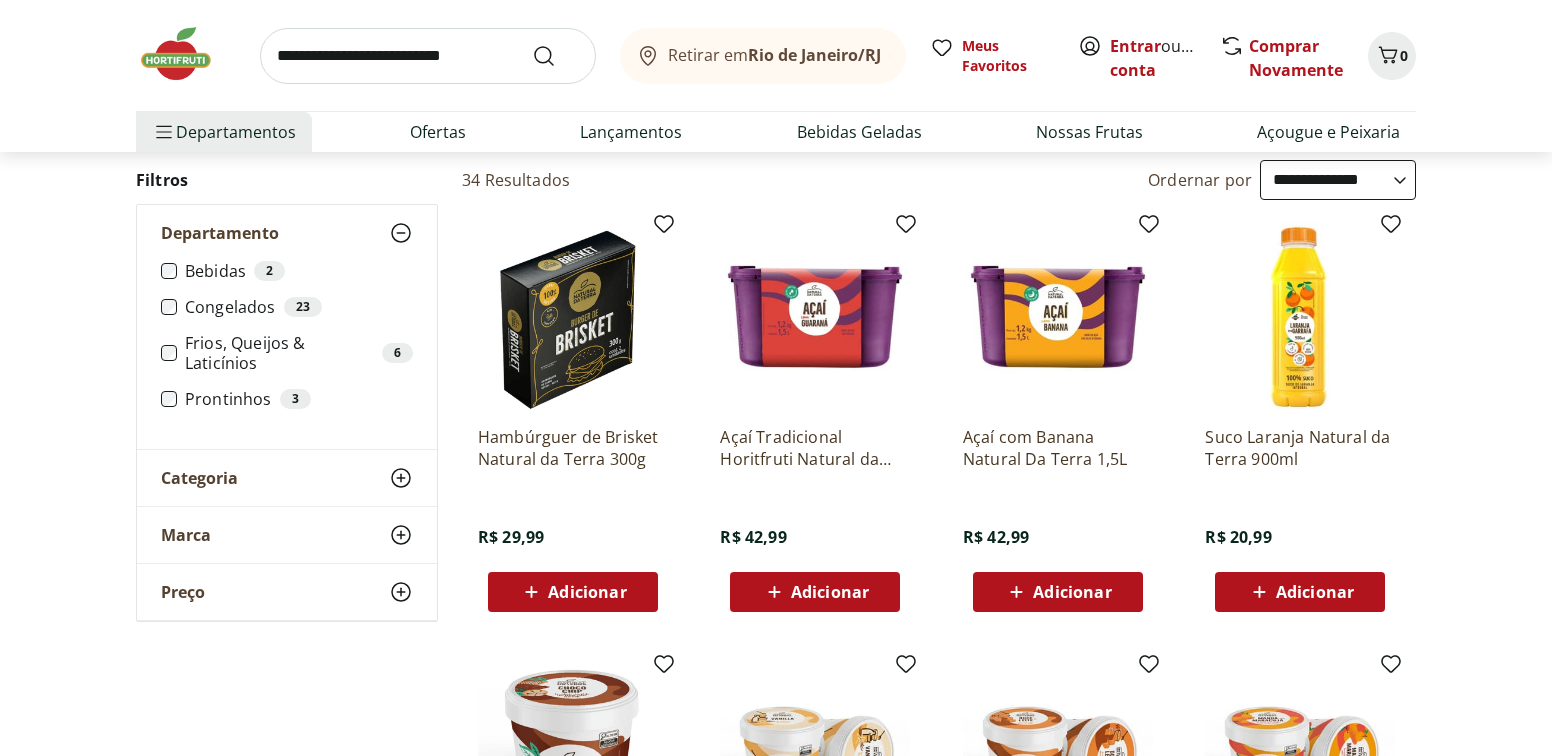 click at bounding box center (428, 56) 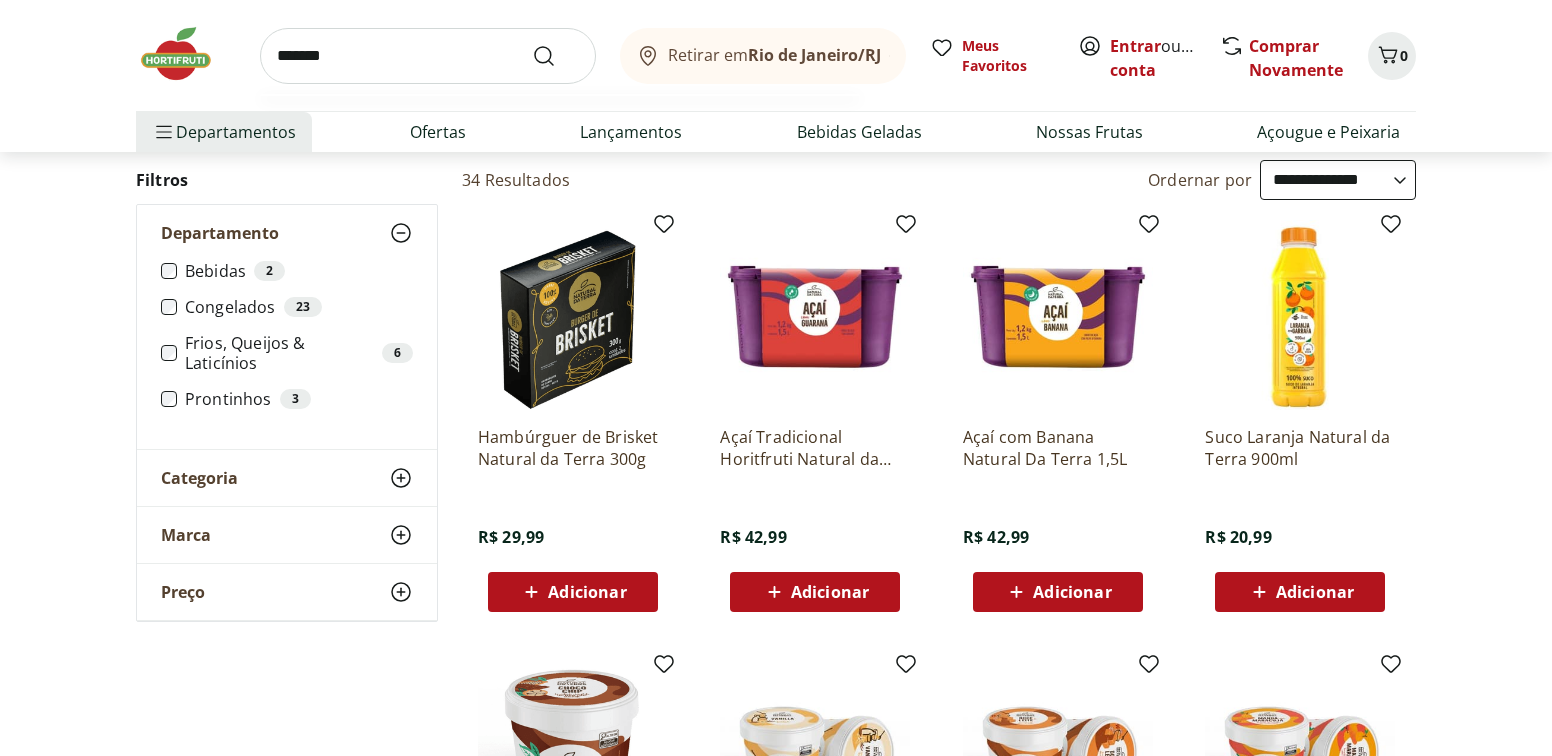 type on "*******" 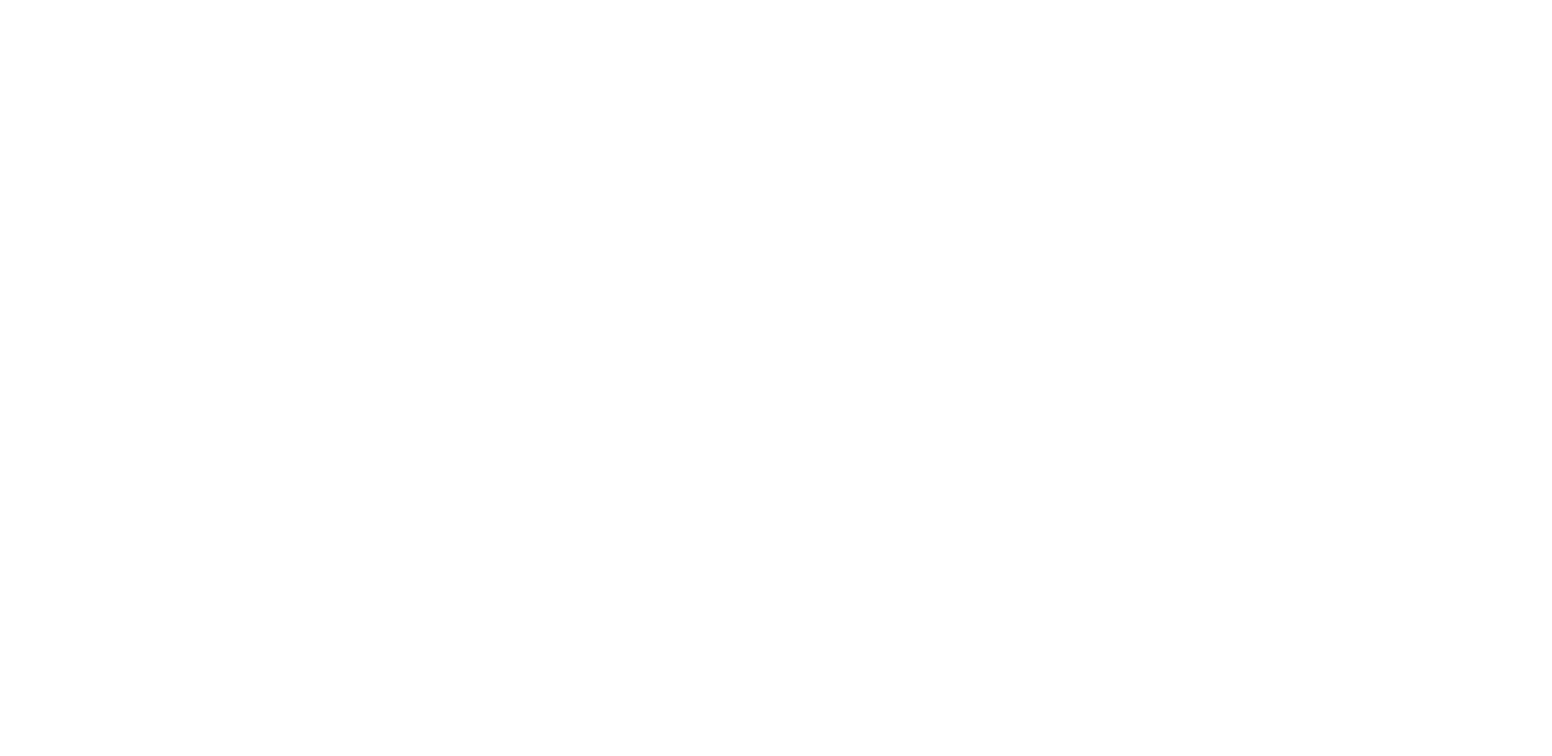 scroll, scrollTop: 0, scrollLeft: 0, axis: both 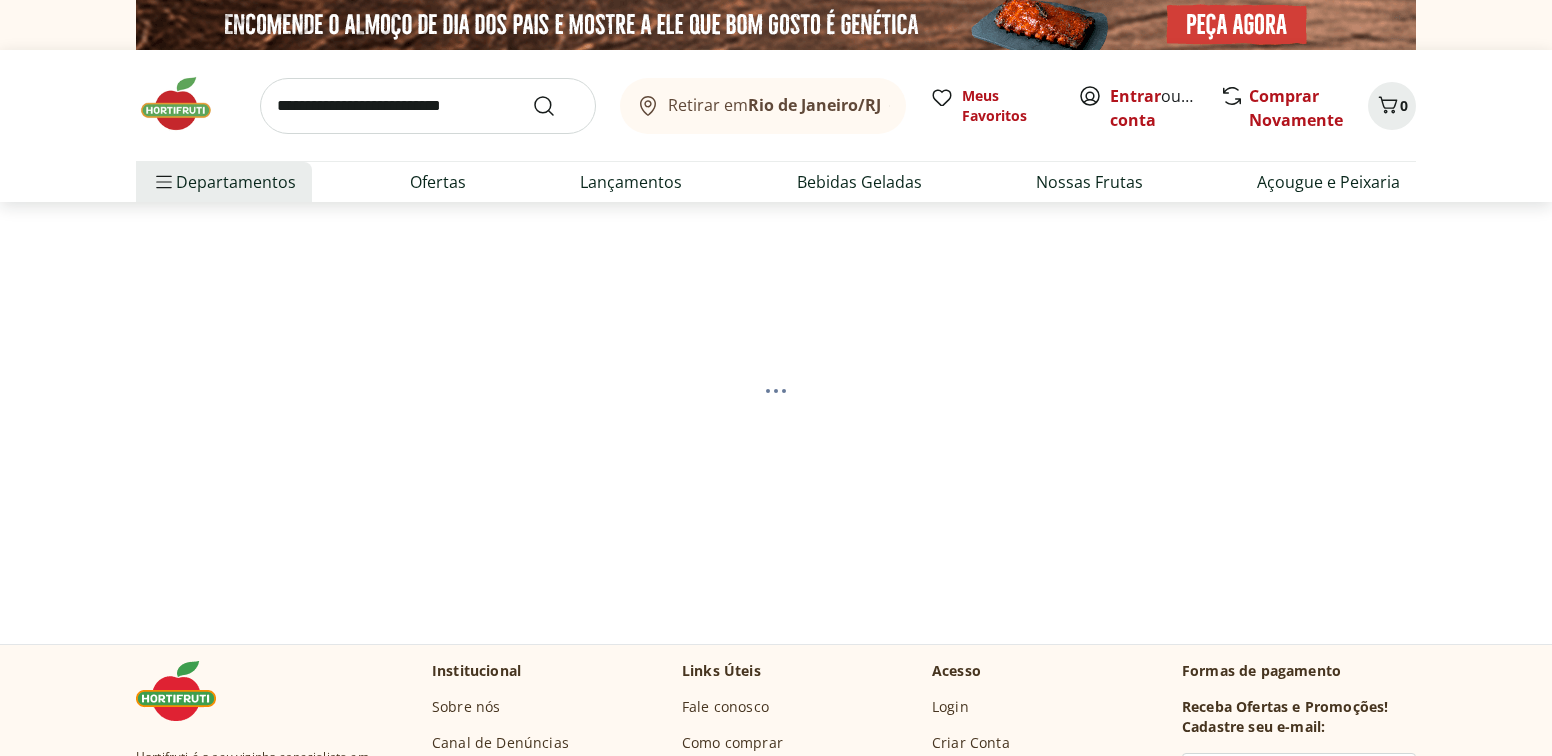 select on "**********" 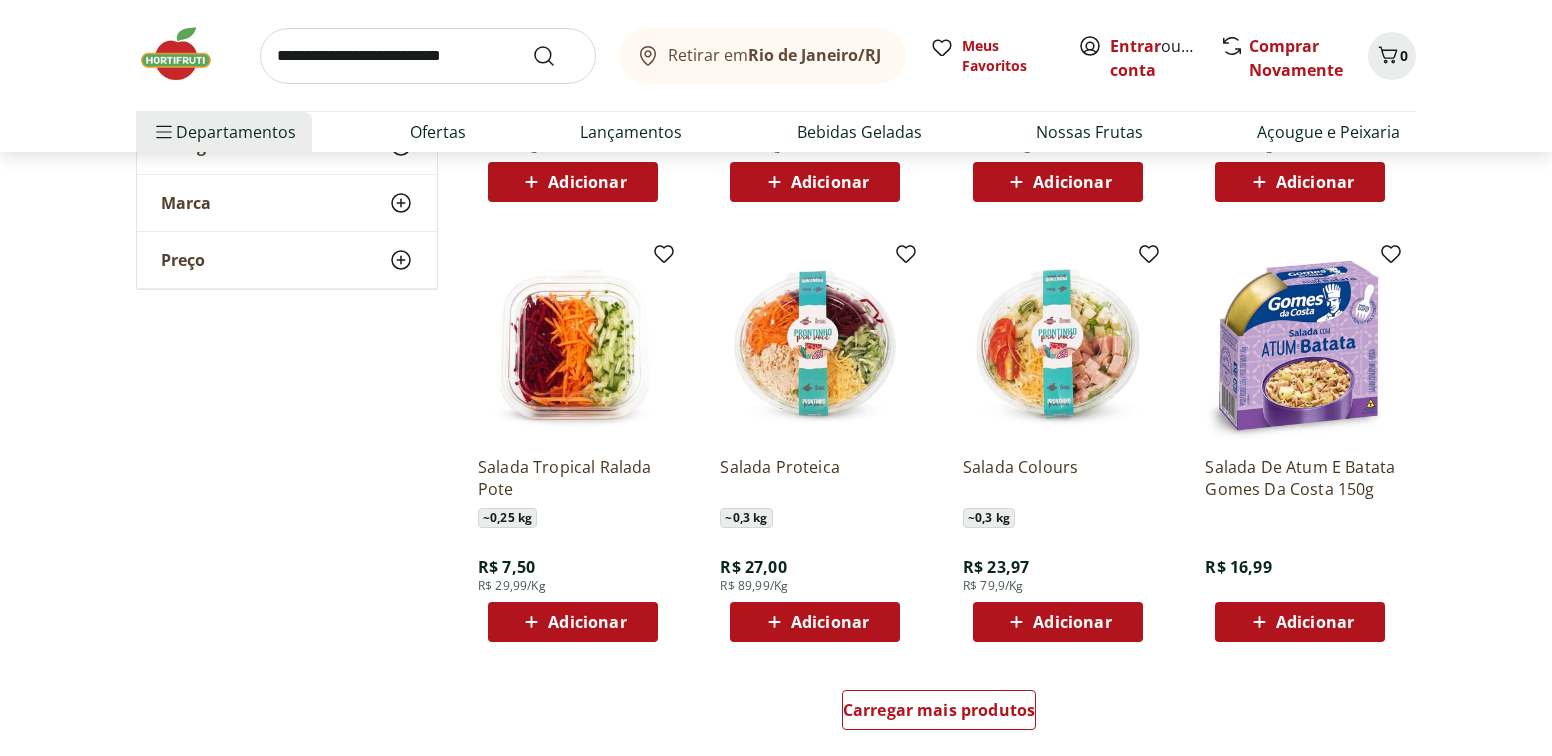 scroll, scrollTop: 1078, scrollLeft: 0, axis: vertical 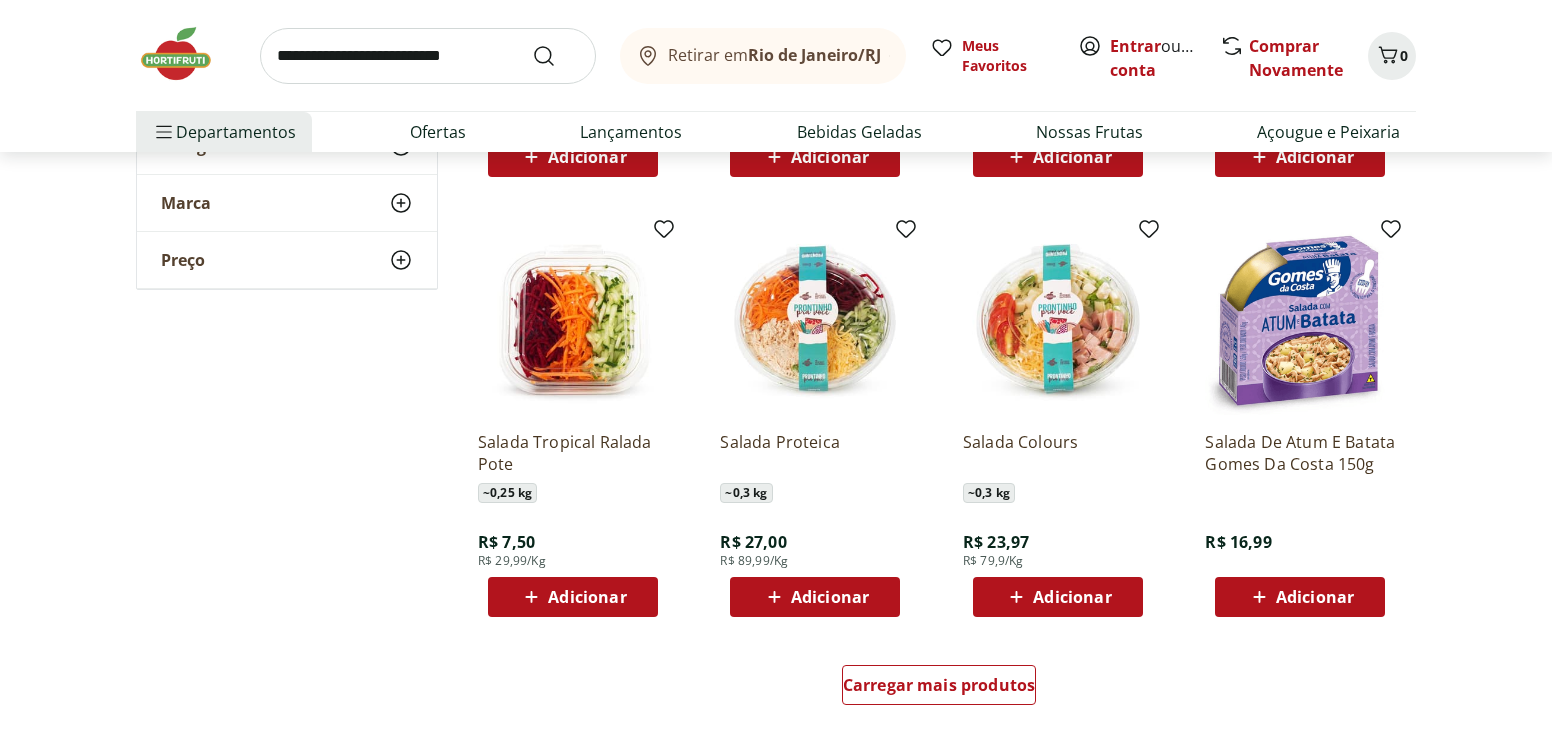 click at bounding box center [573, 320] 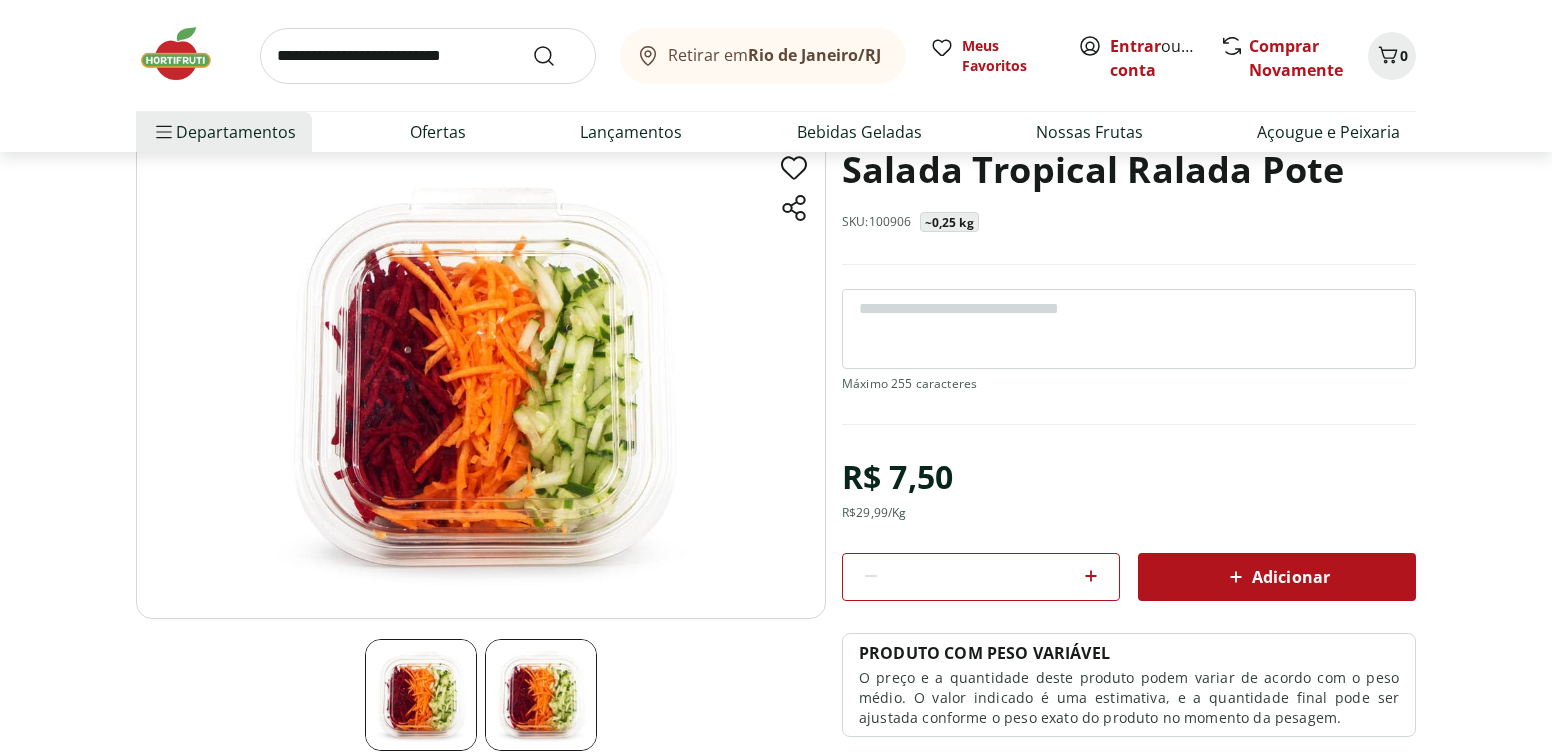 scroll, scrollTop: 336, scrollLeft: 0, axis: vertical 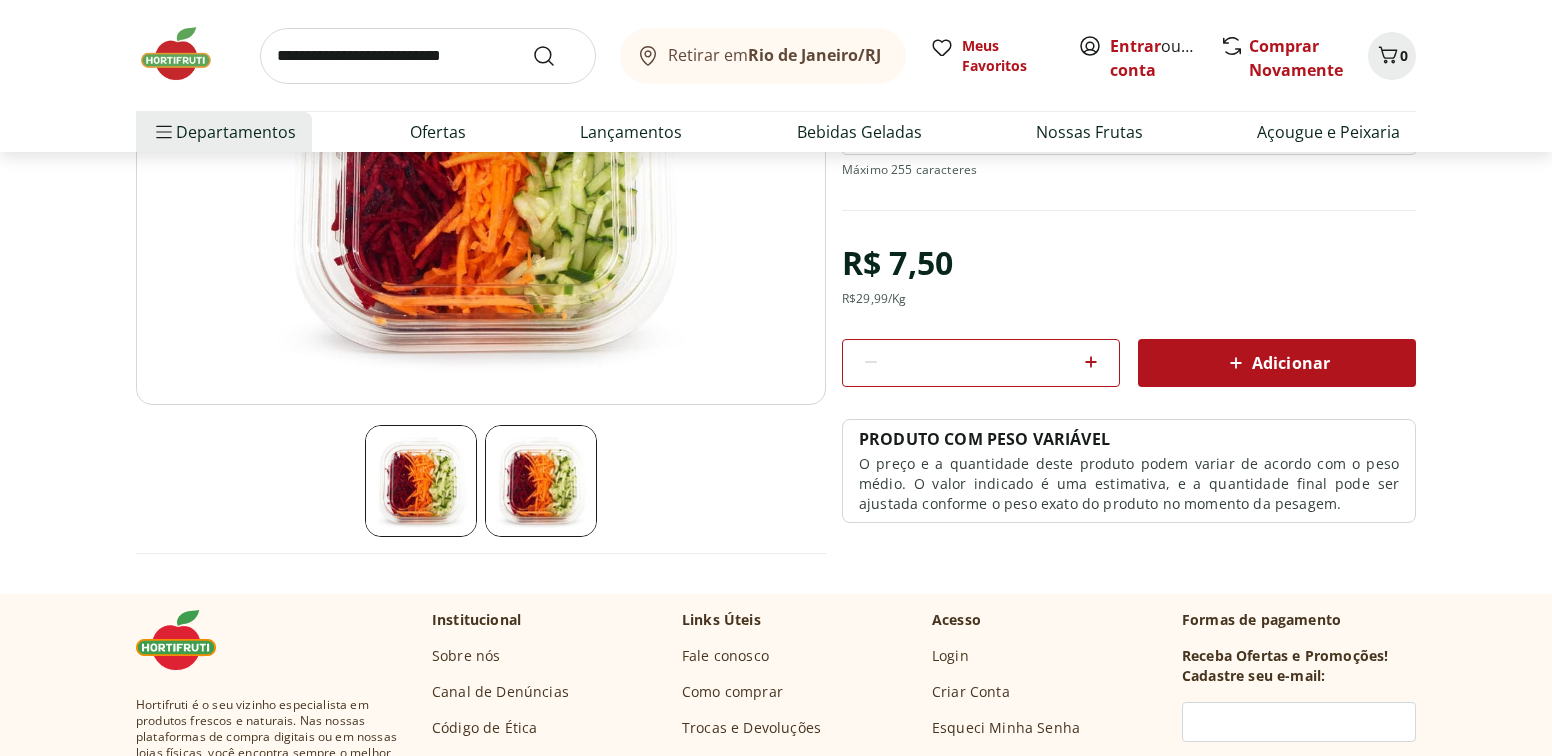 select on "**********" 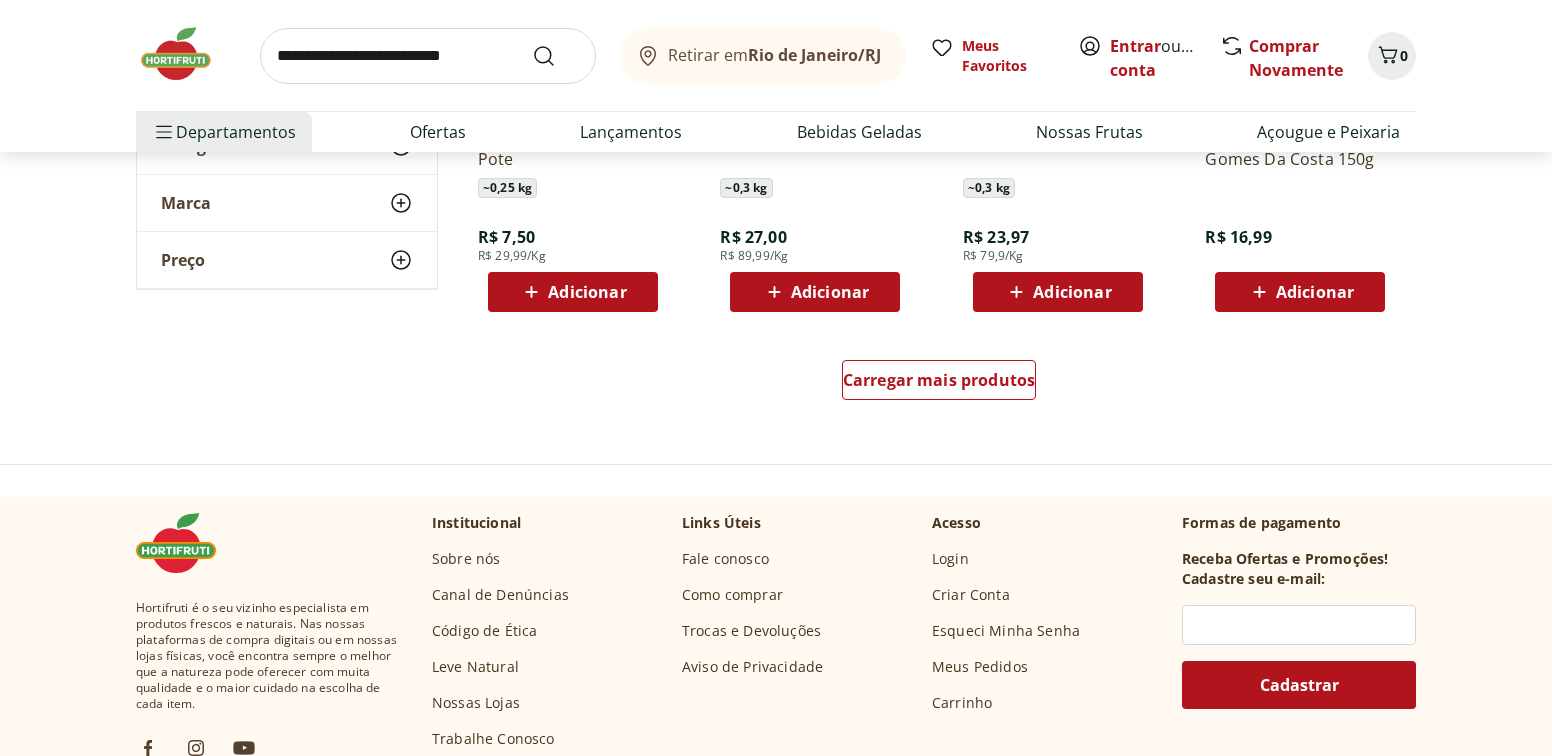 scroll, scrollTop: 2216, scrollLeft: 0, axis: vertical 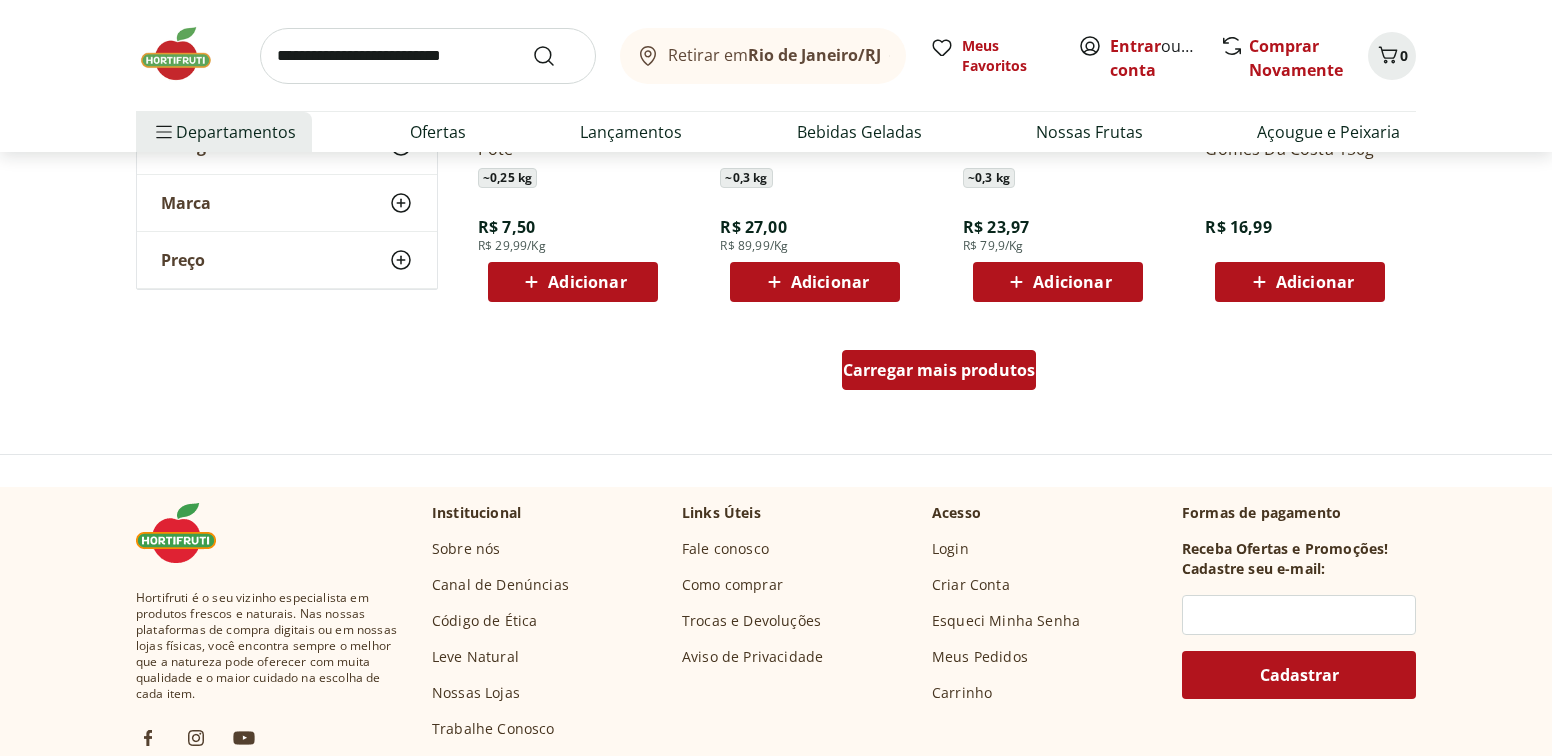 click on "Carregar mais produtos" at bounding box center [939, 370] 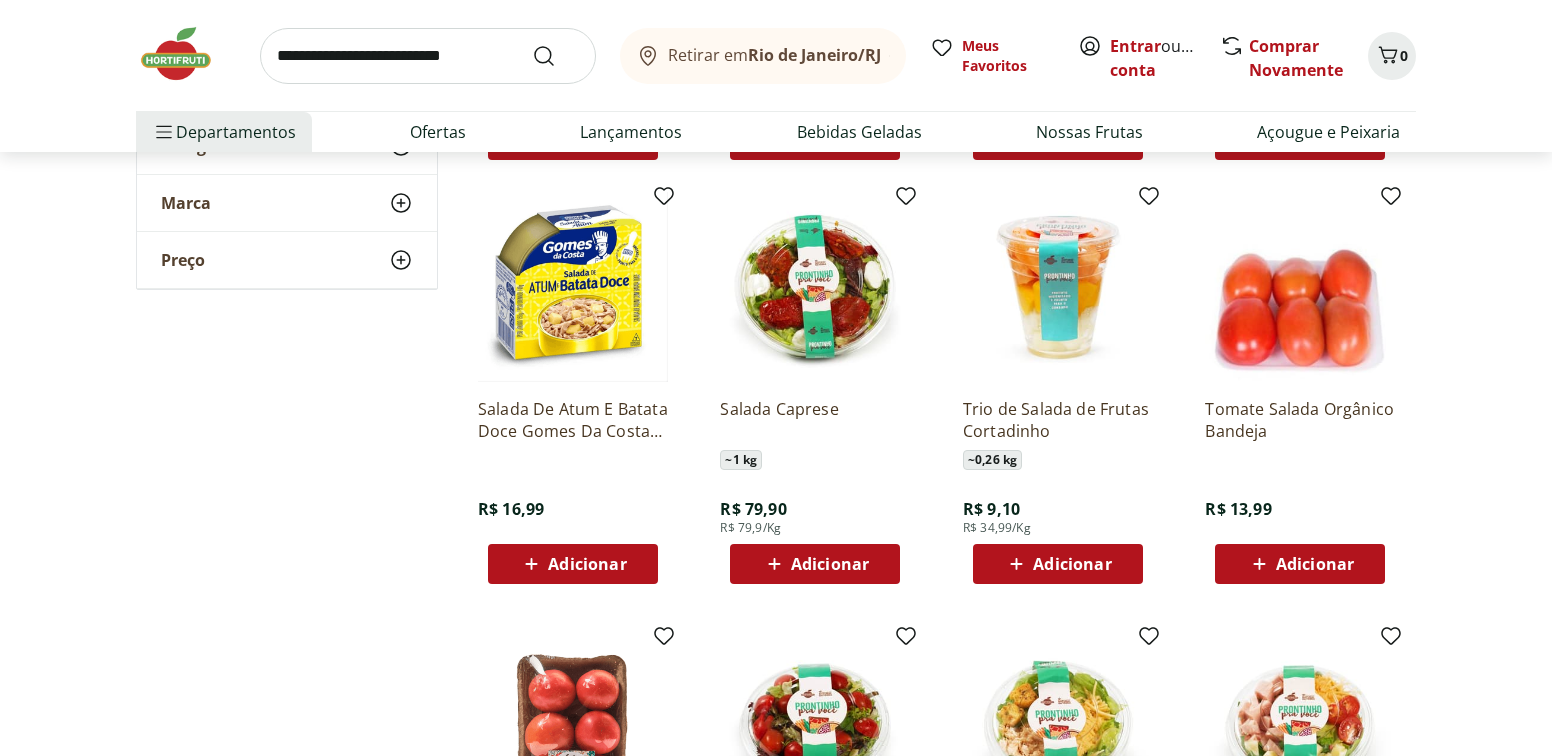scroll, scrollTop: 2356, scrollLeft: 0, axis: vertical 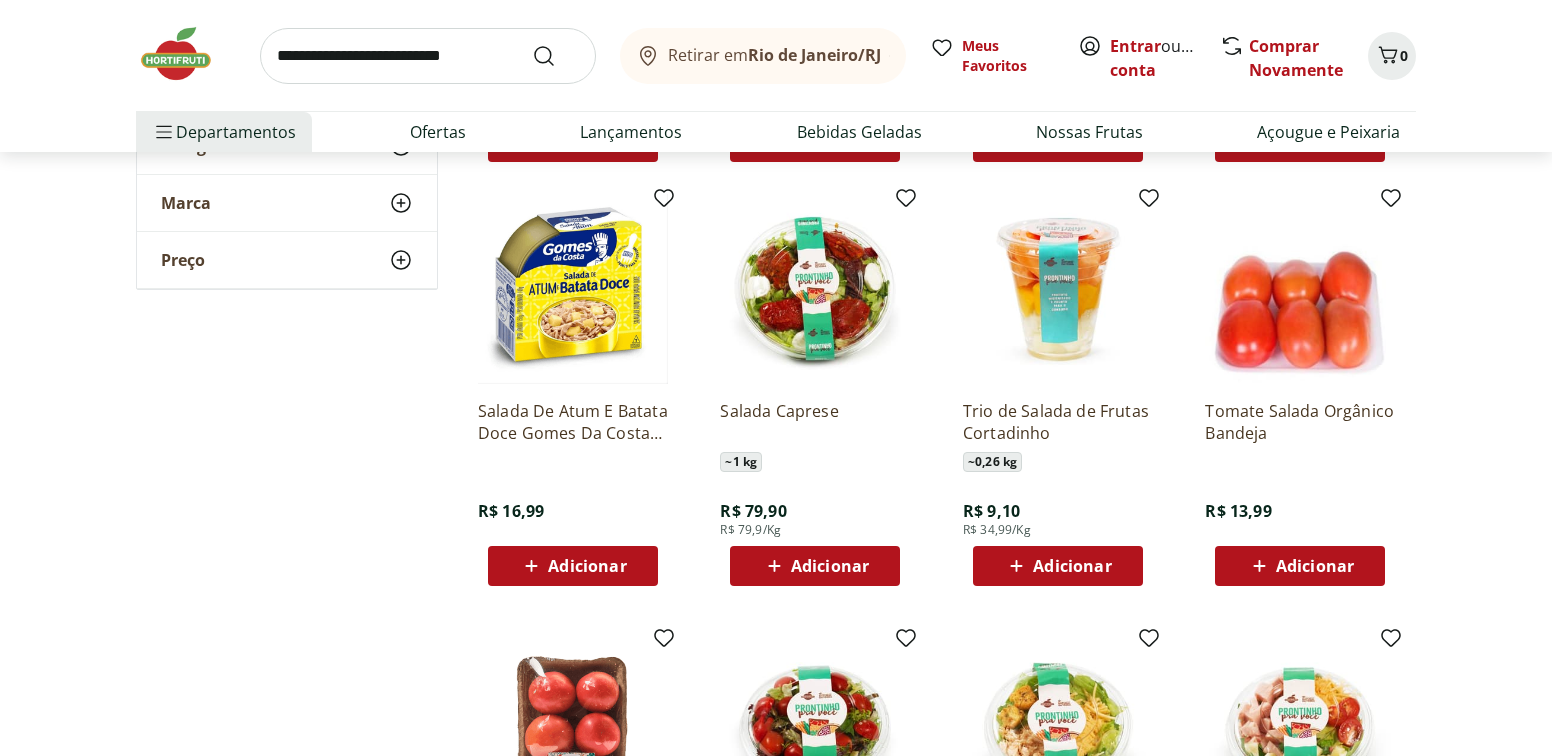 click at bounding box center (815, 289) 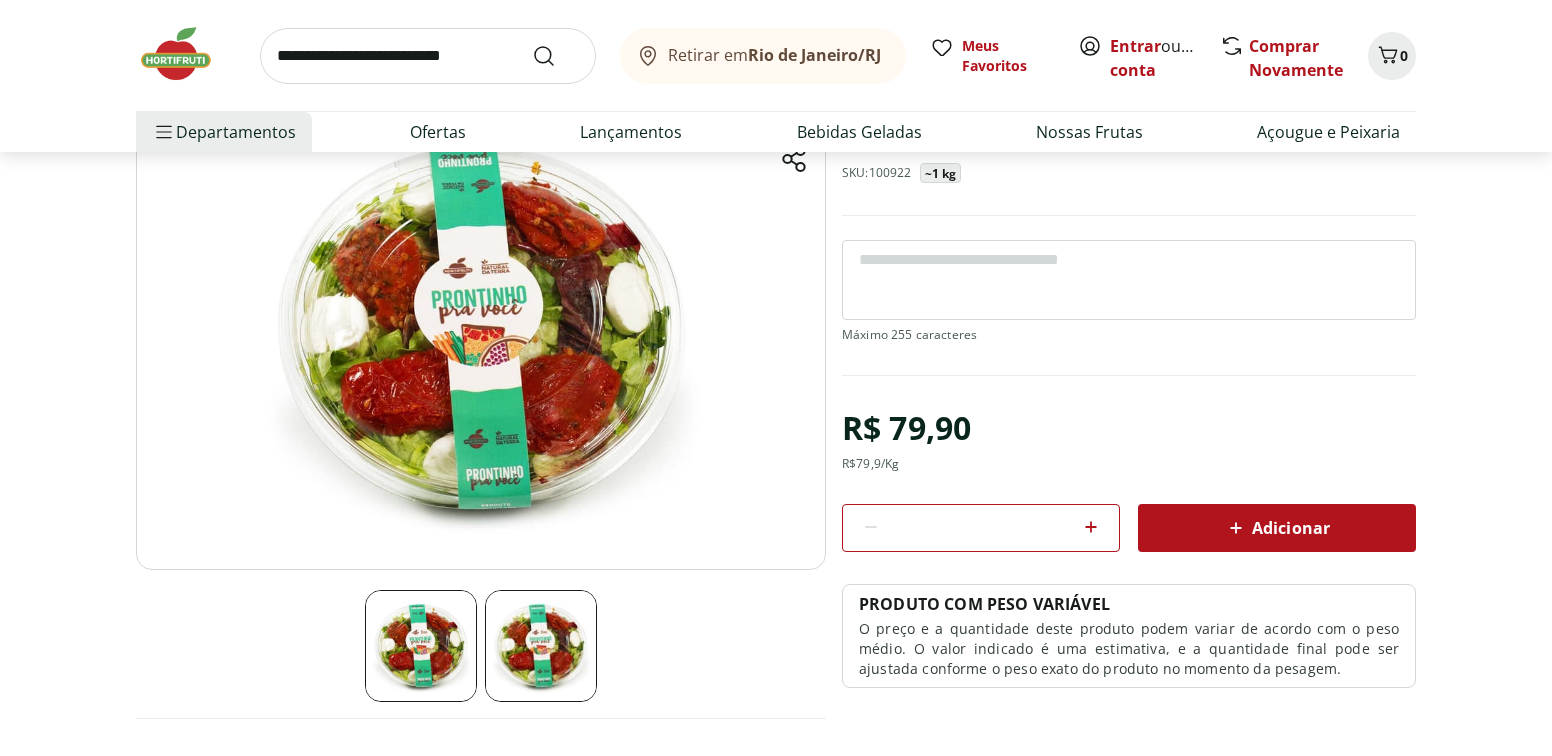 scroll, scrollTop: 252, scrollLeft: 0, axis: vertical 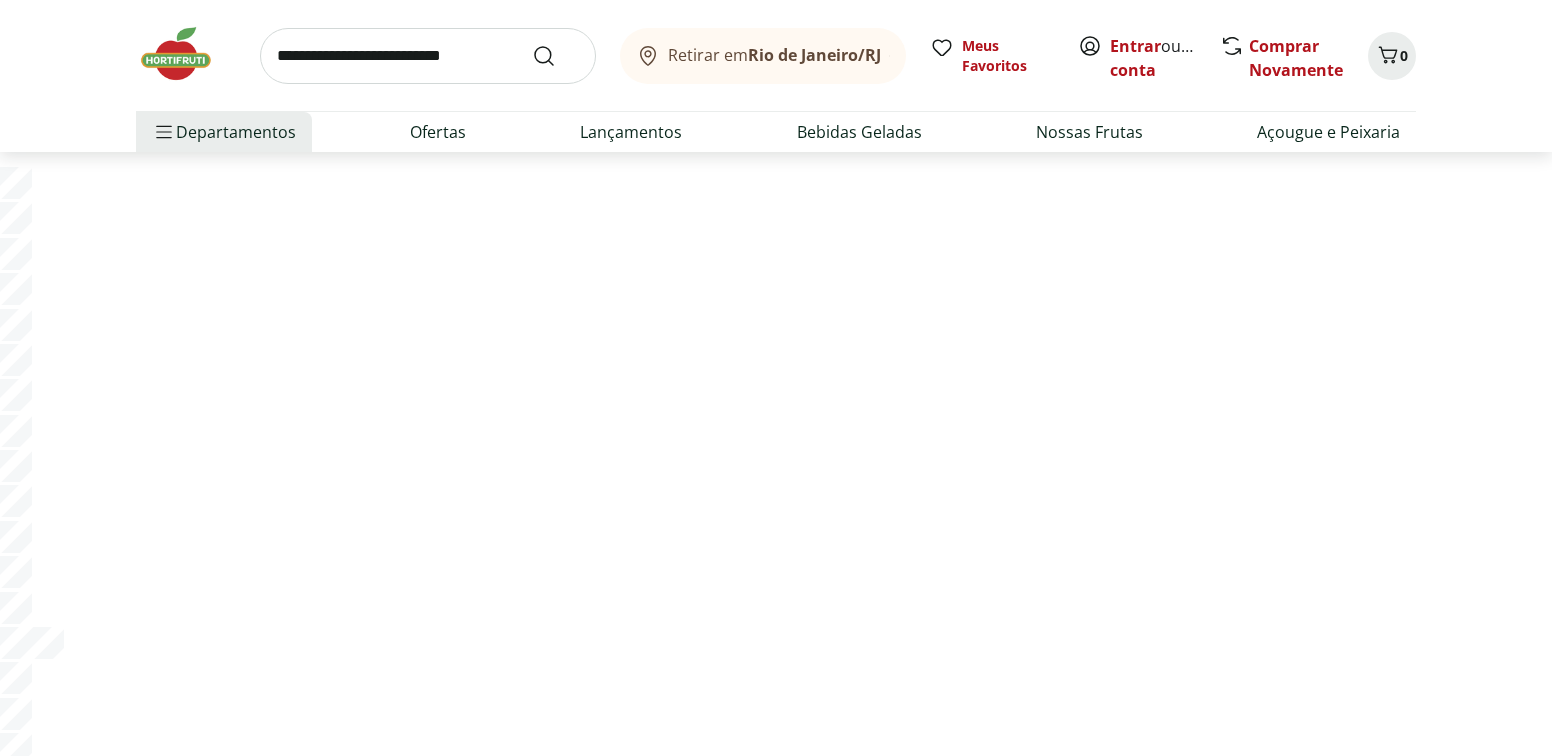 select on "**********" 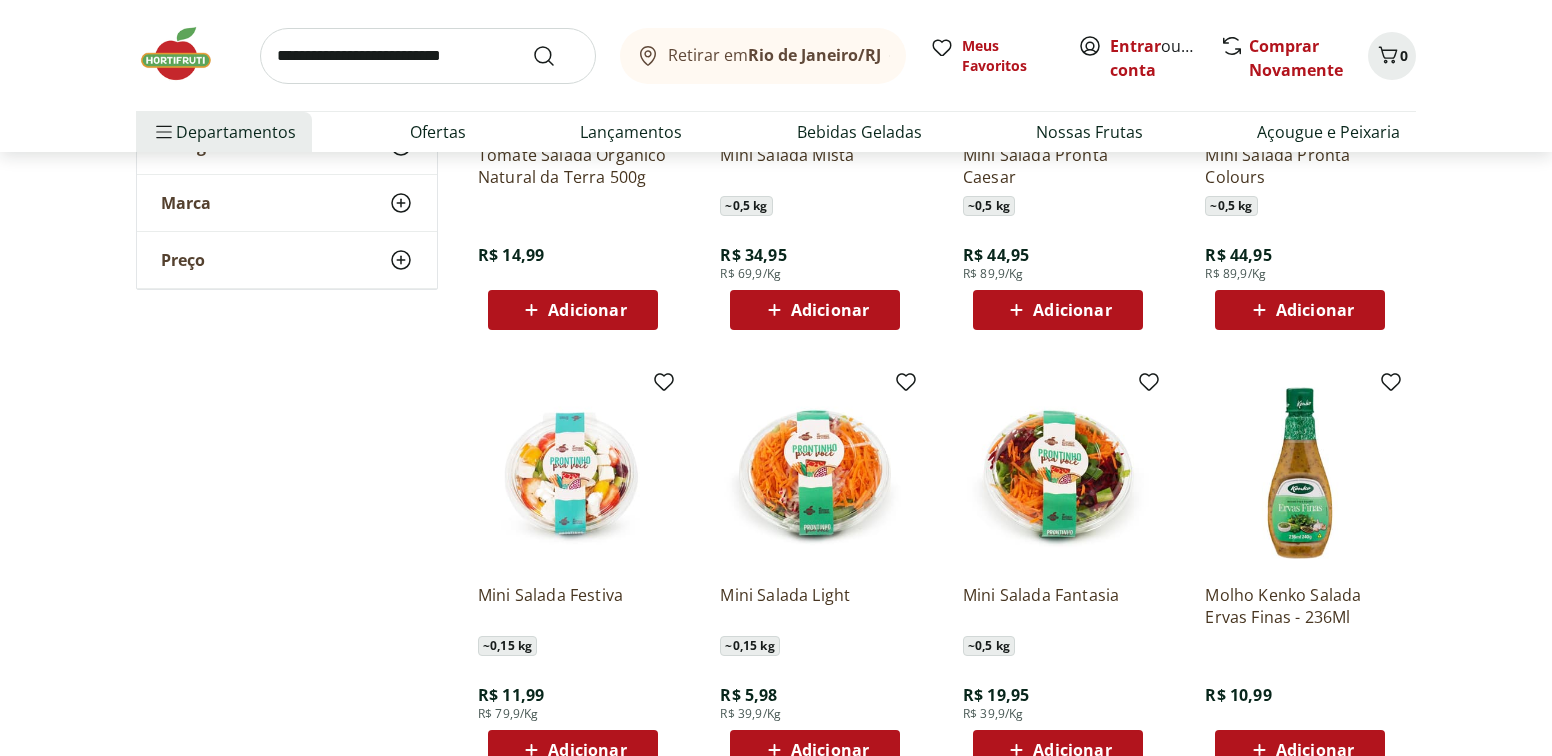 scroll, scrollTop: 3911, scrollLeft: 0, axis: vertical 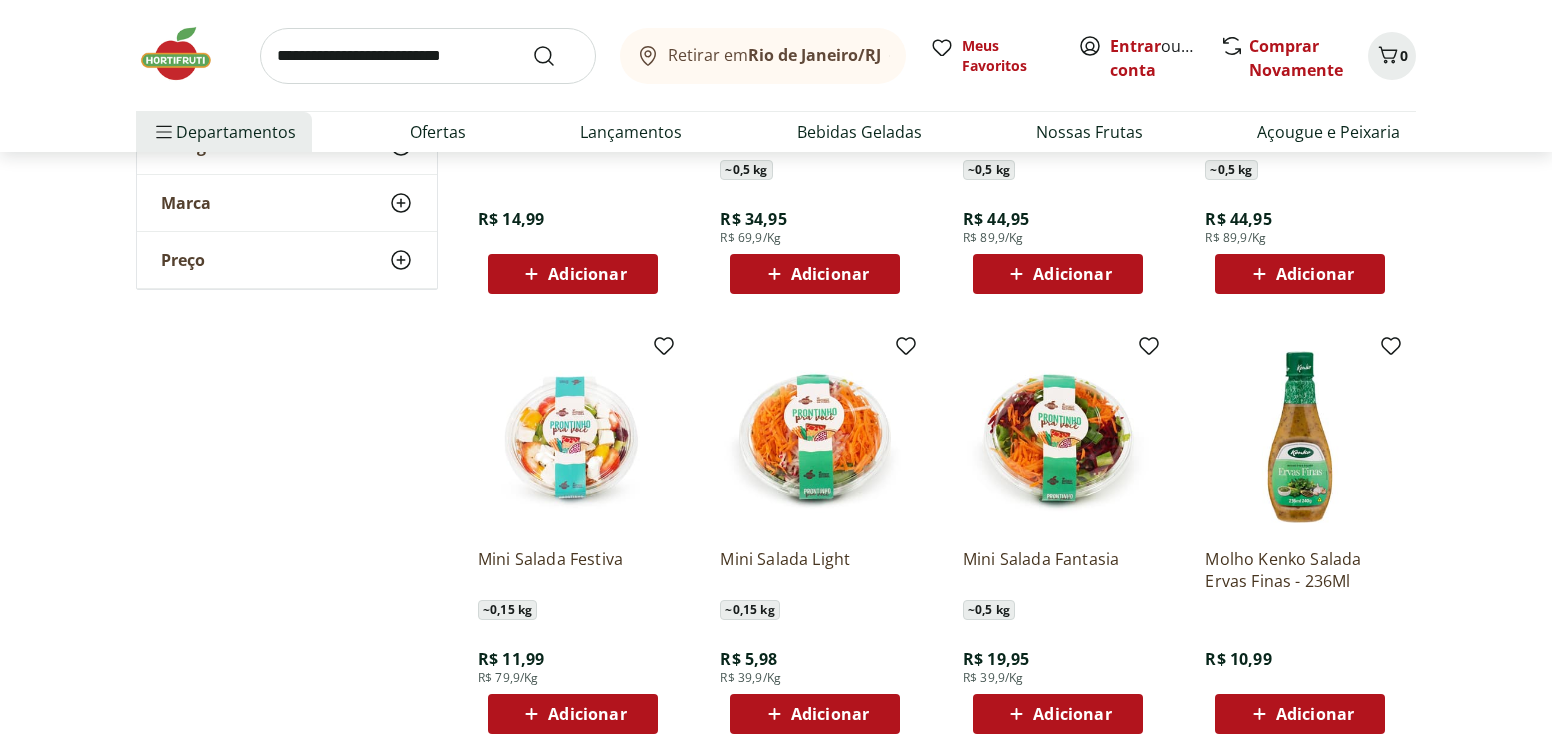 click at bounding box center (1058, 437) 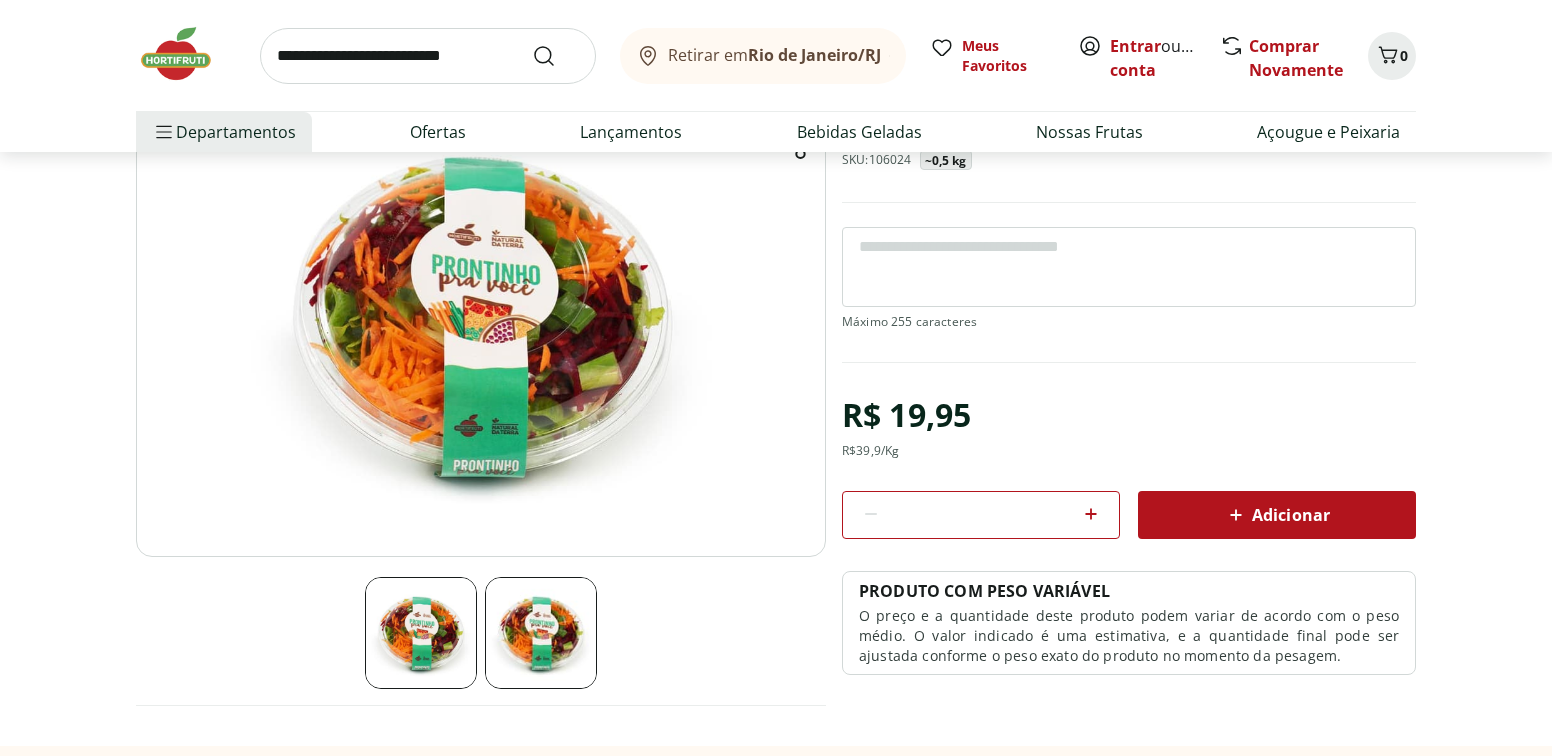 scroll, scrollTop: 168, scrollLeft: 0, axis: vertical 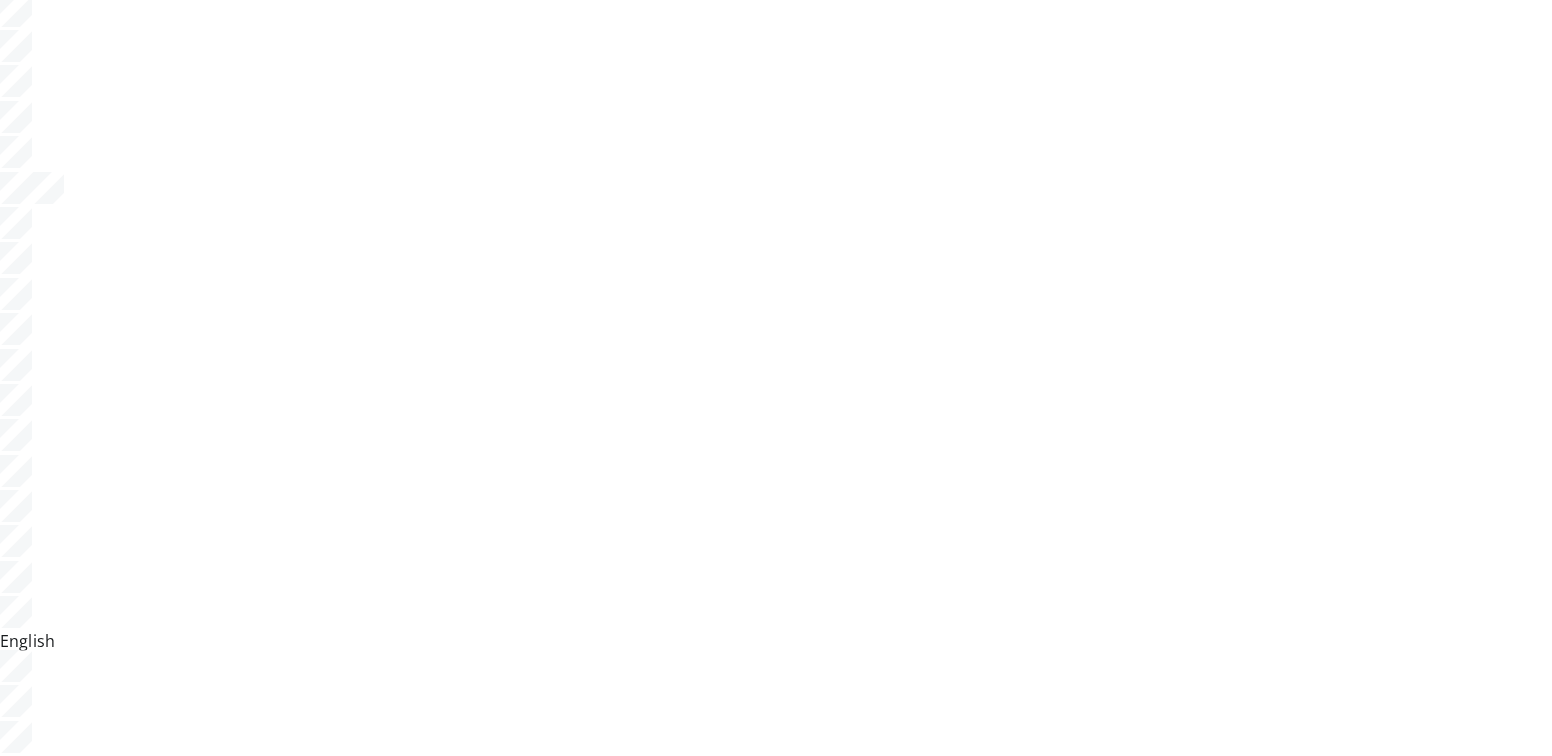 select on "**********" 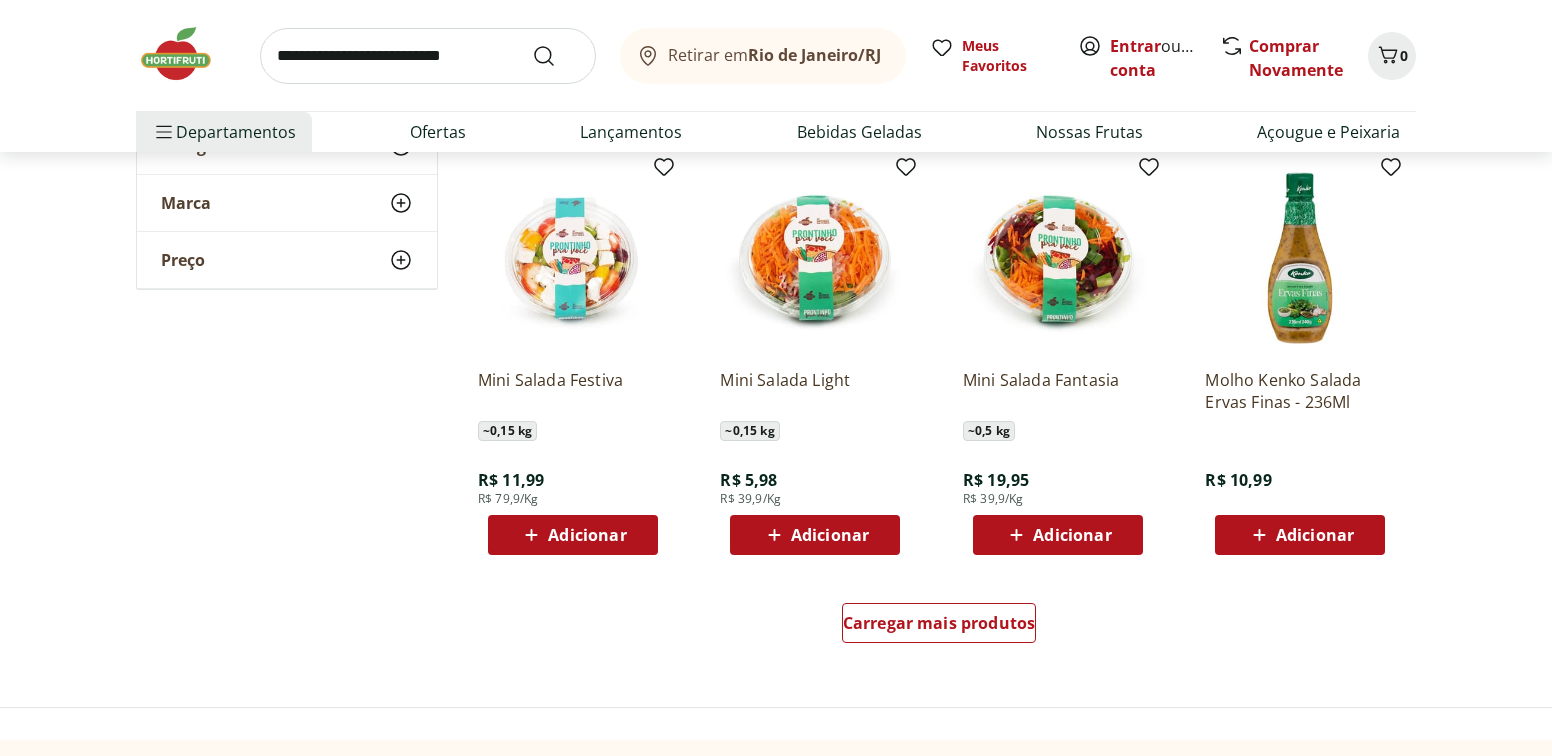 scroll, scrollTop: 5748, scrollLeft: 0, axis: vertical 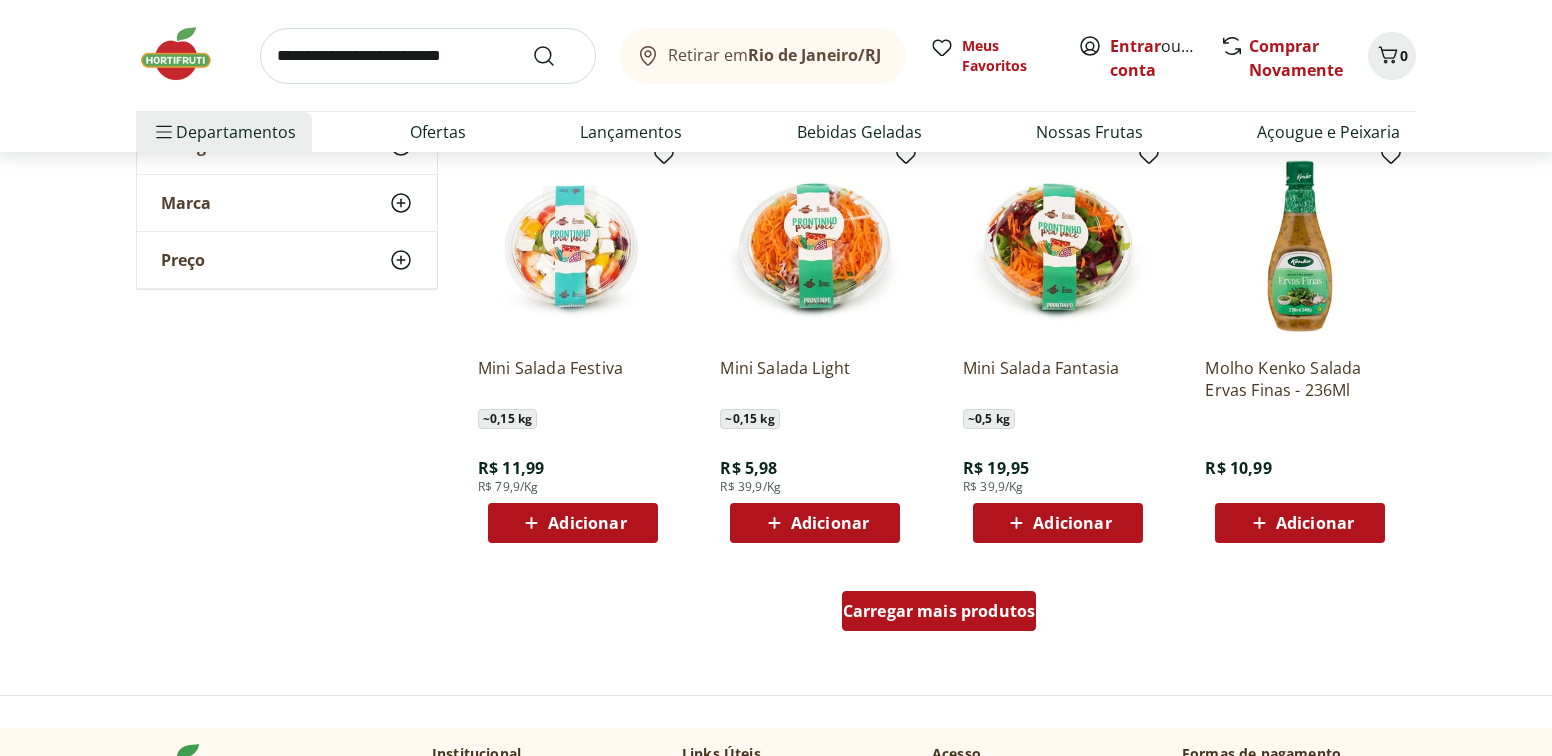 click on "Carregar mais produtos" at bounding box center [939, 611] 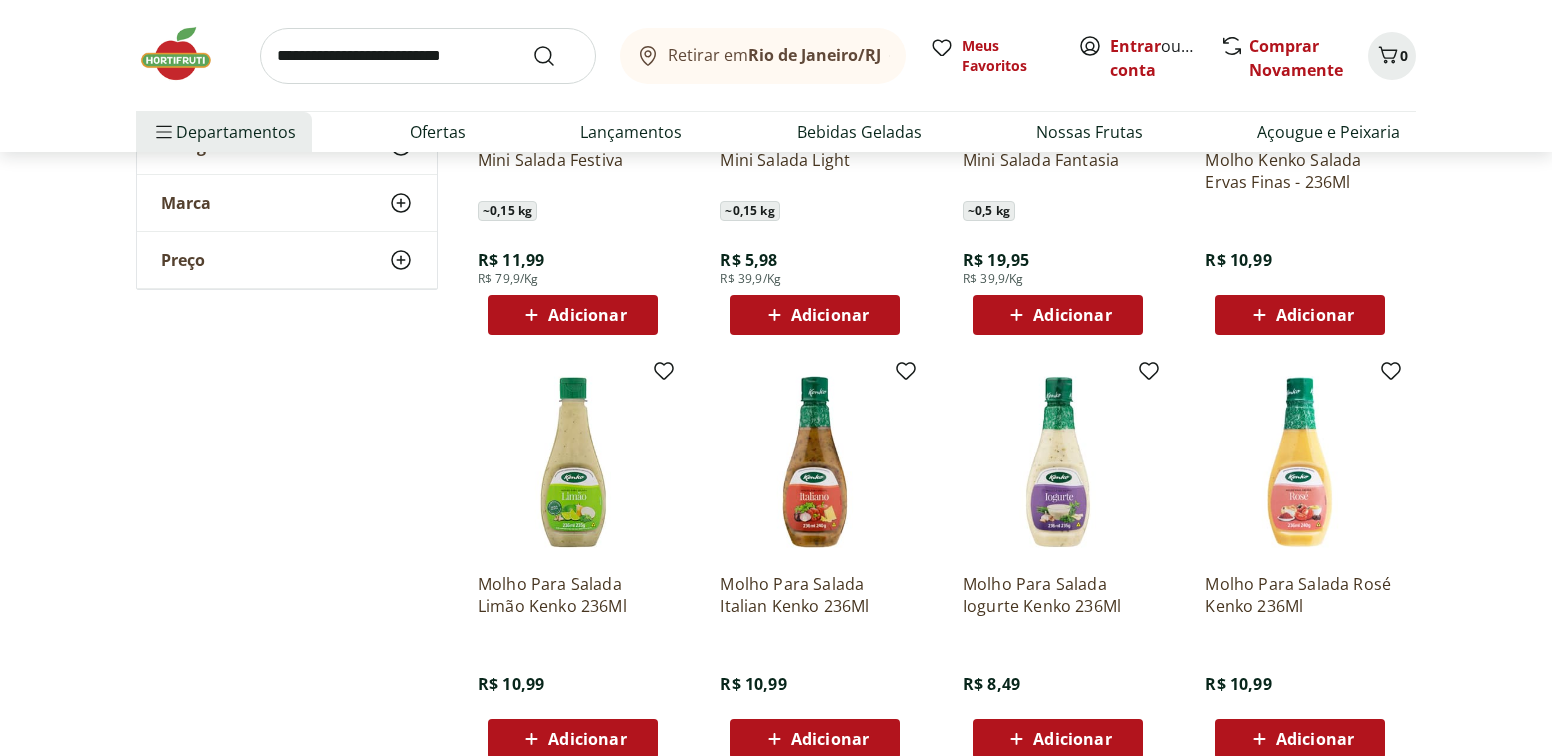 scroll, scrollTop: 6041, scrollLeft: 0, axis: vertical 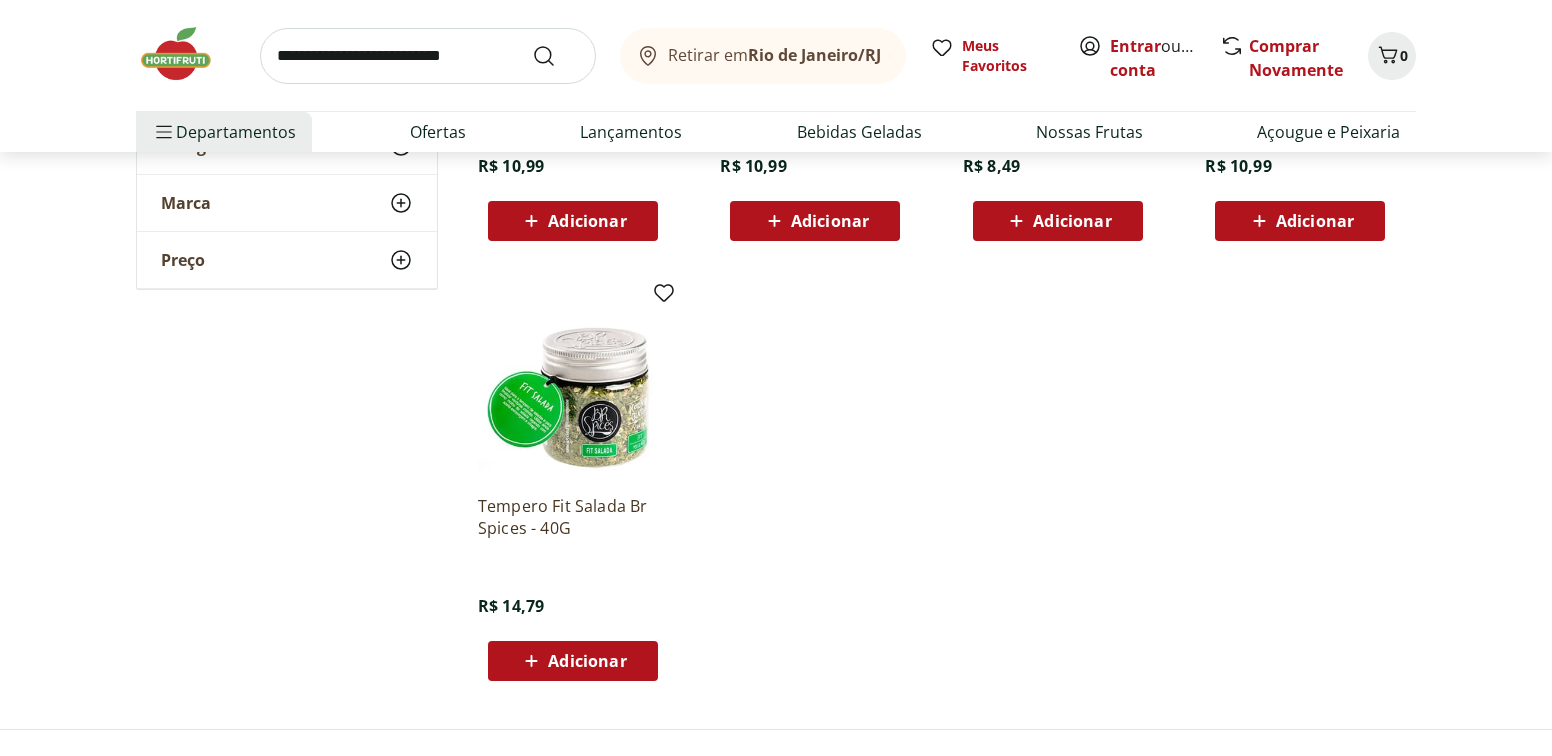 click at bounding box center (573, 384) 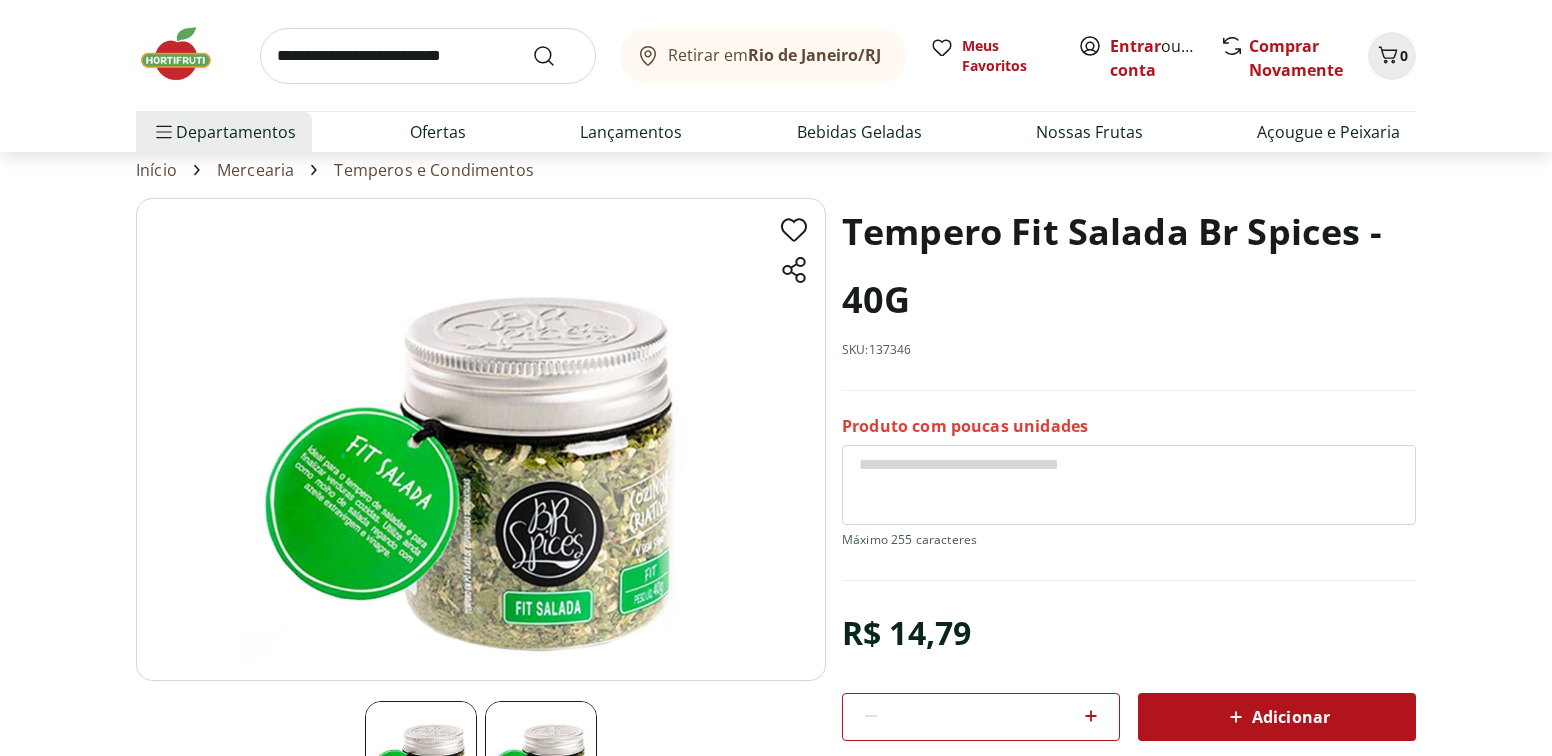 scroll, scrollTop: 49, scrollLeft: 0, axis: vertical 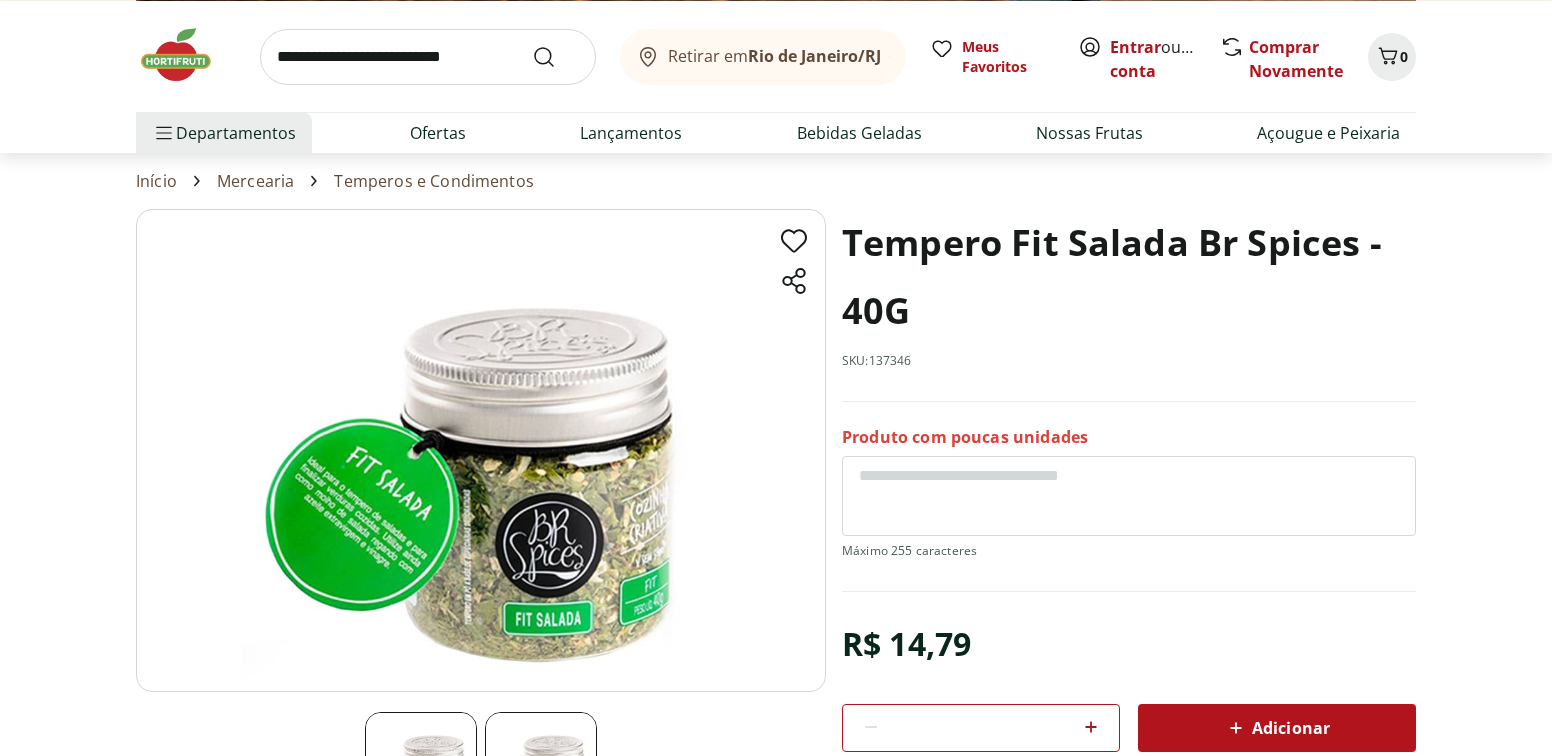 click at bounding box center [481, 450] 